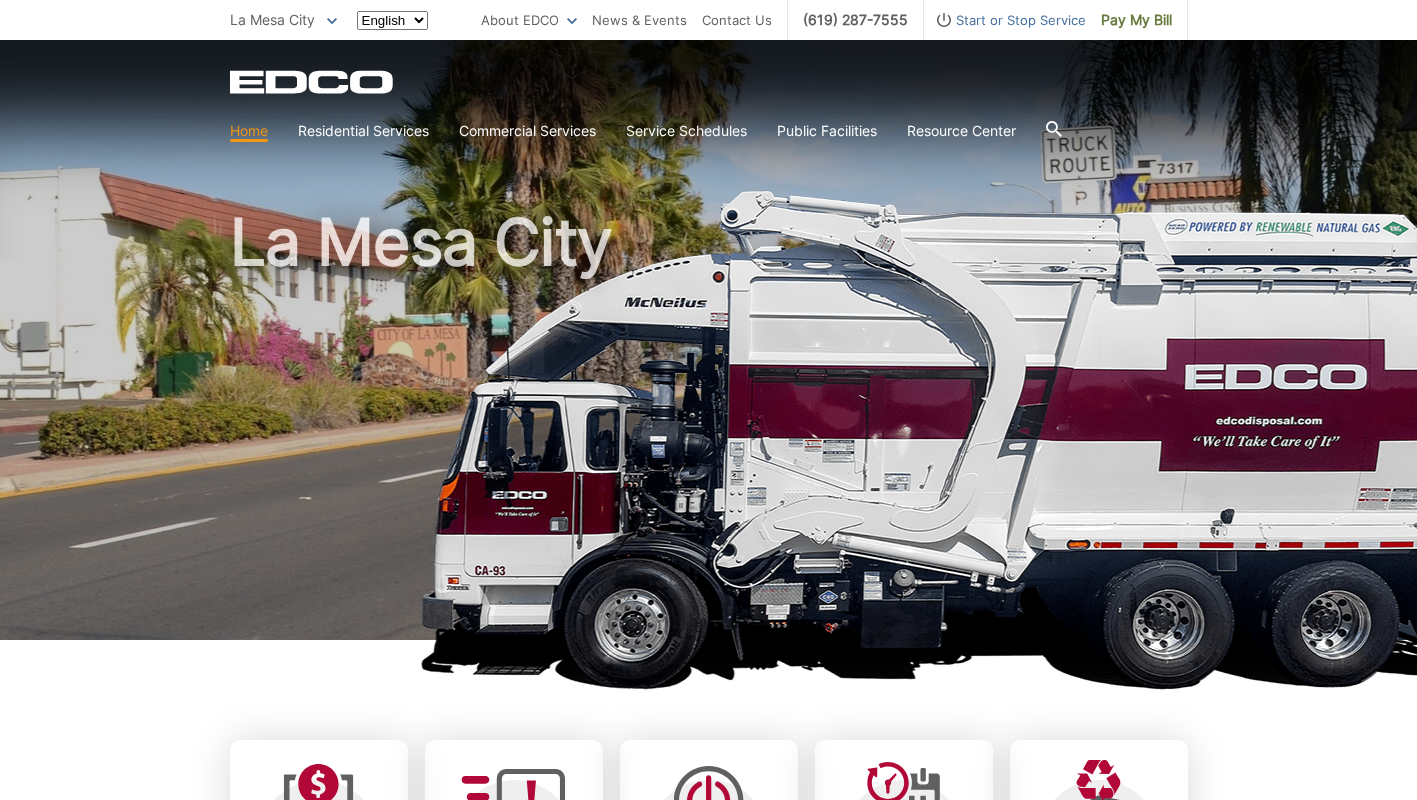 scroll, scrollTop: 0, scrollLeft: 0, axis: both 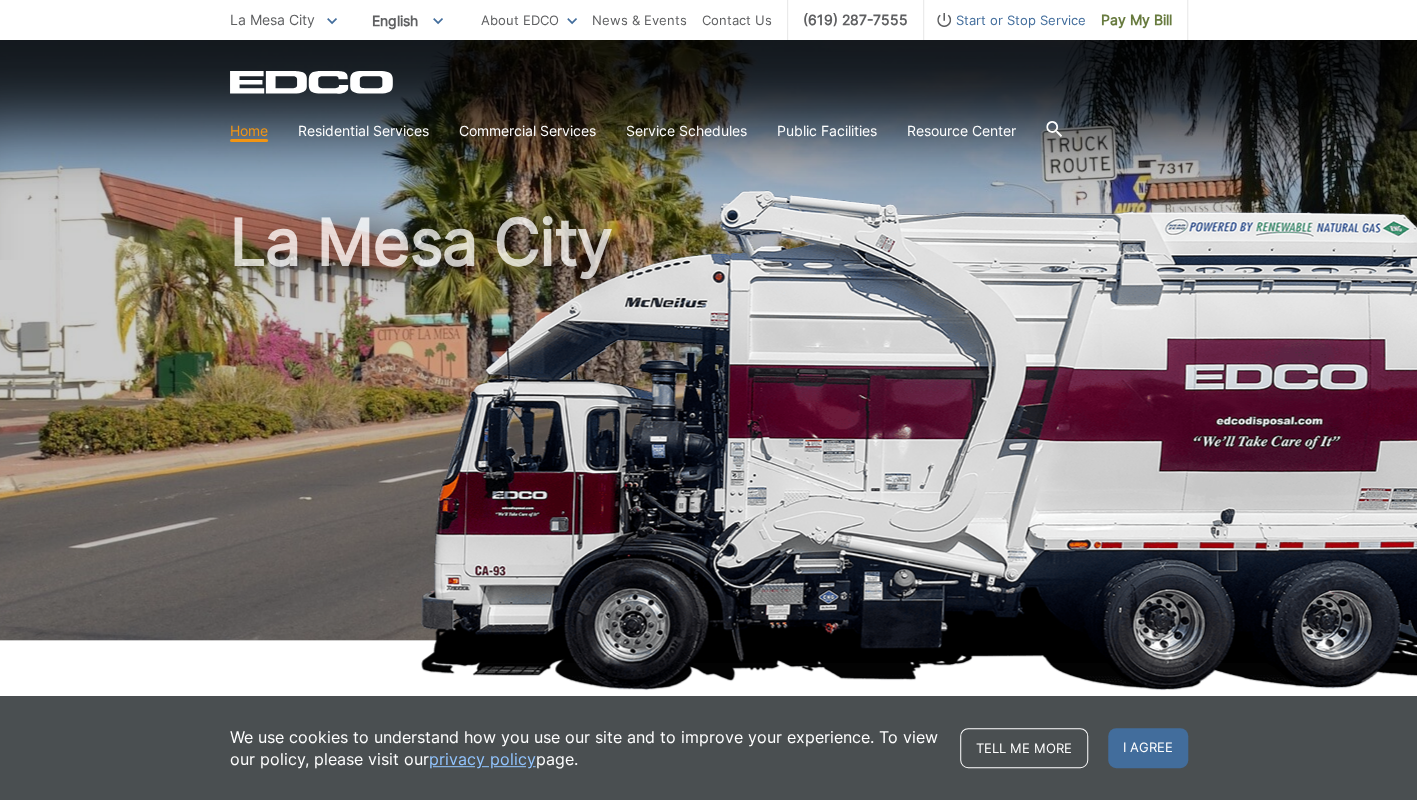 click on "La Mesa City" at bounding box center [709, 429] 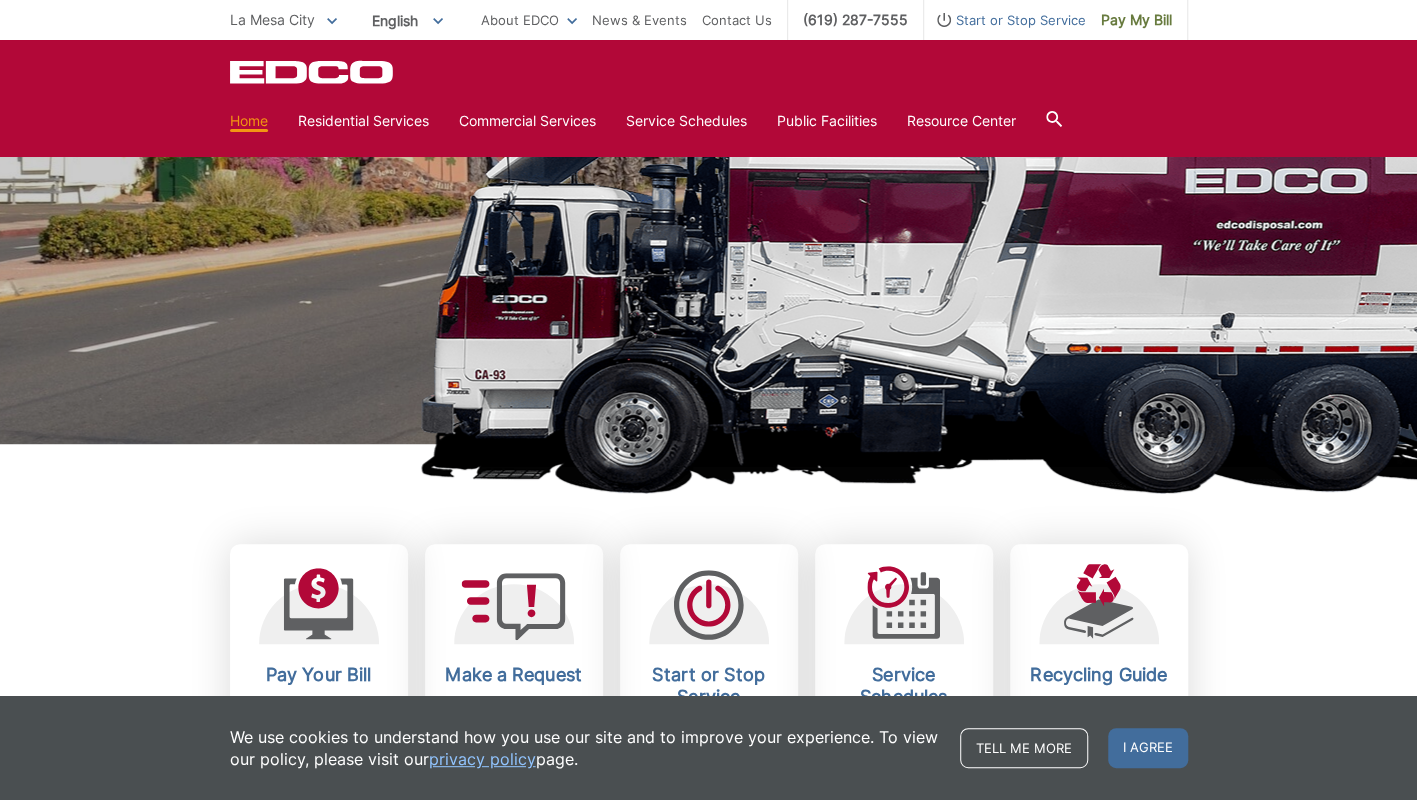 scroll, scrollTop: 0, scrollLeft: 0, axis: both 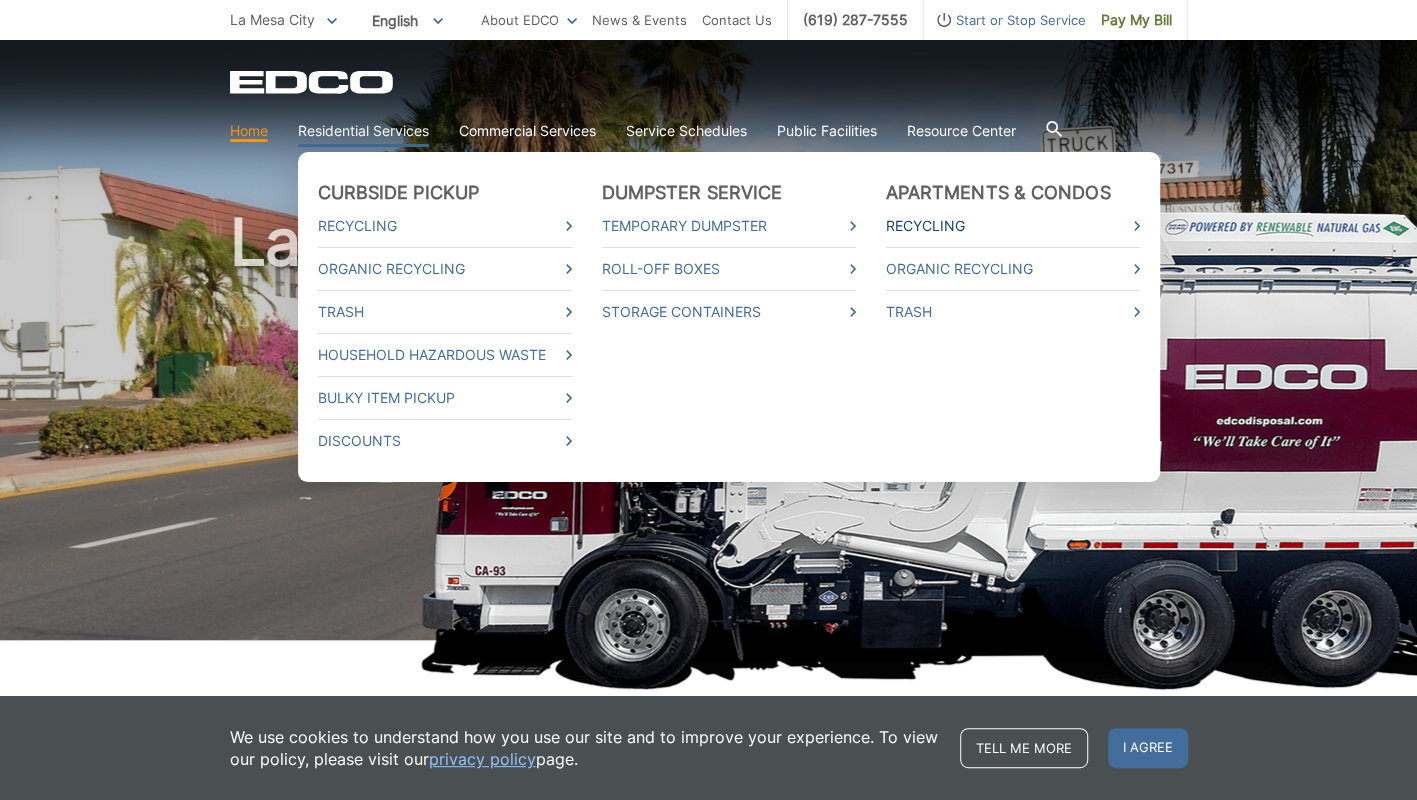 click on "Recycling" at bounding box center (1013, 226) 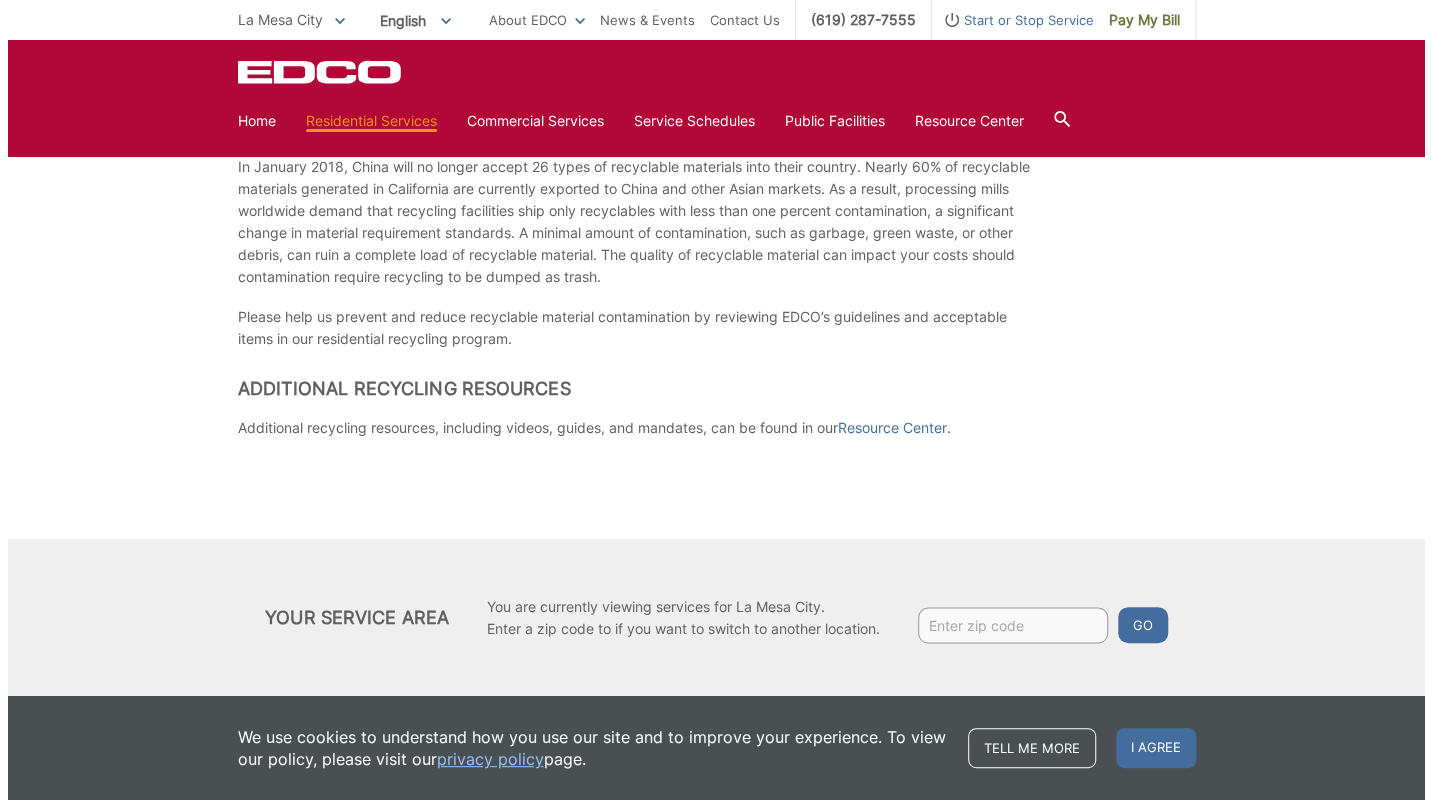scroll, scrollTop: 1773, scrollLeft: 0, axis: vertical 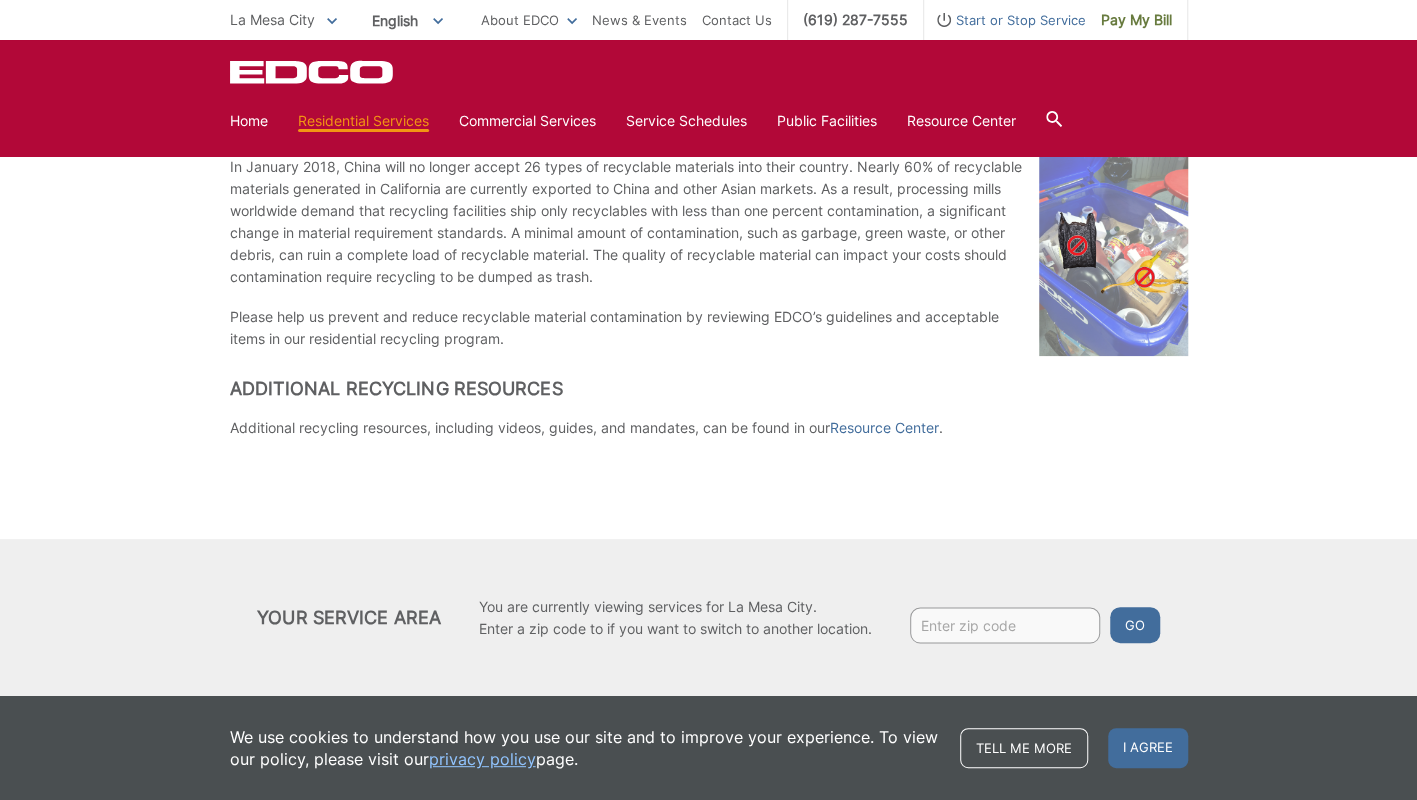 click at bounding box center (1005, 625) 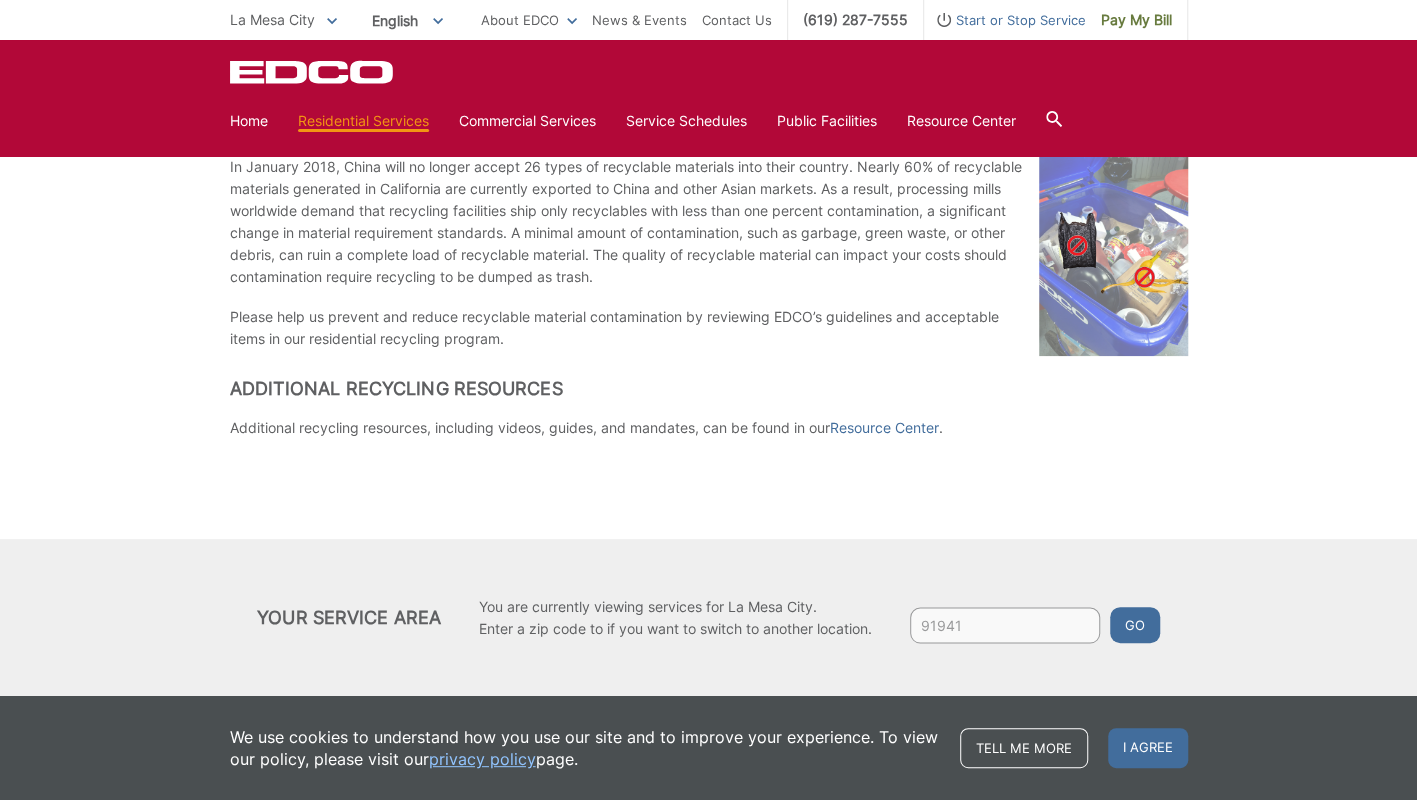 type on "91941" 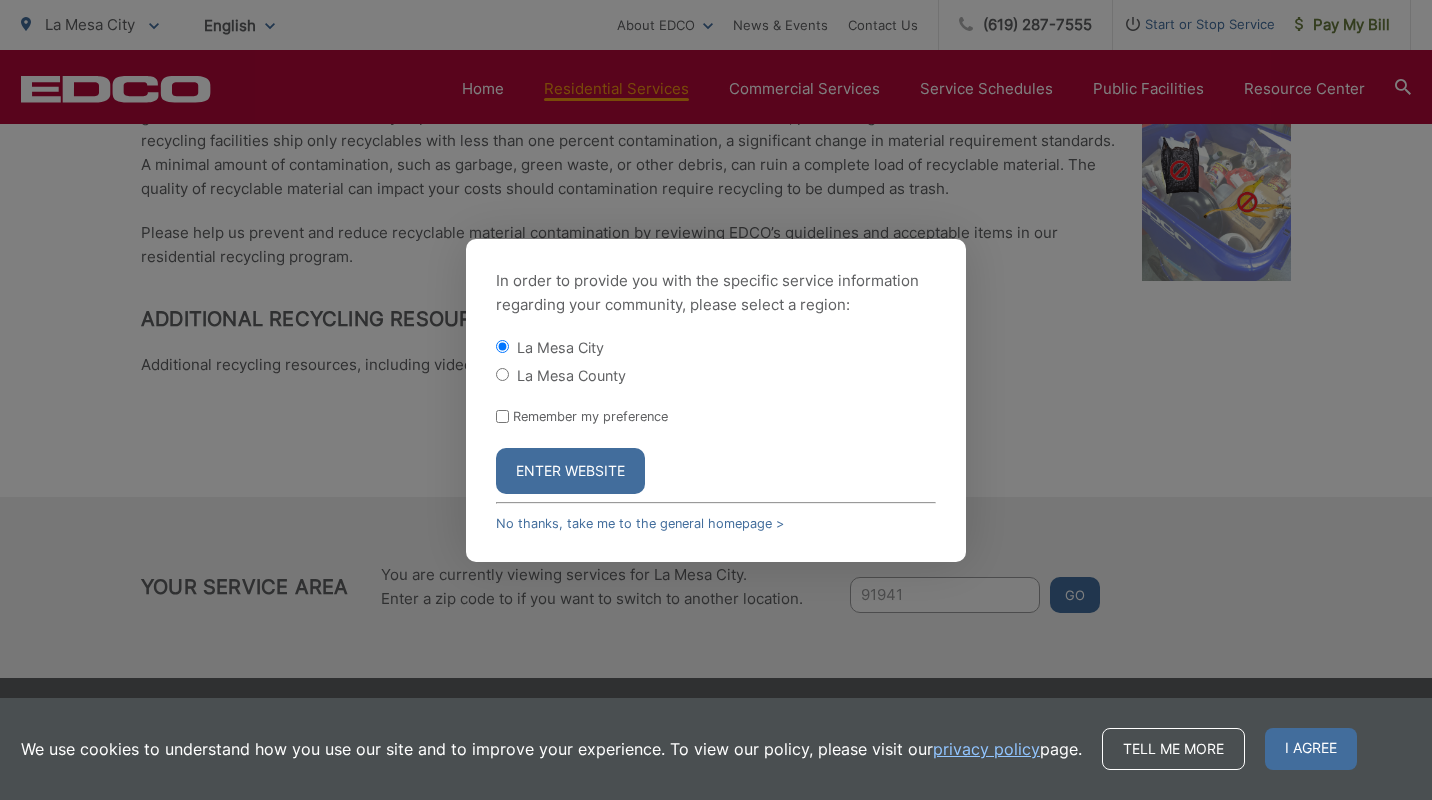 click on "La Mesa County" at bounding box center [502, 374] 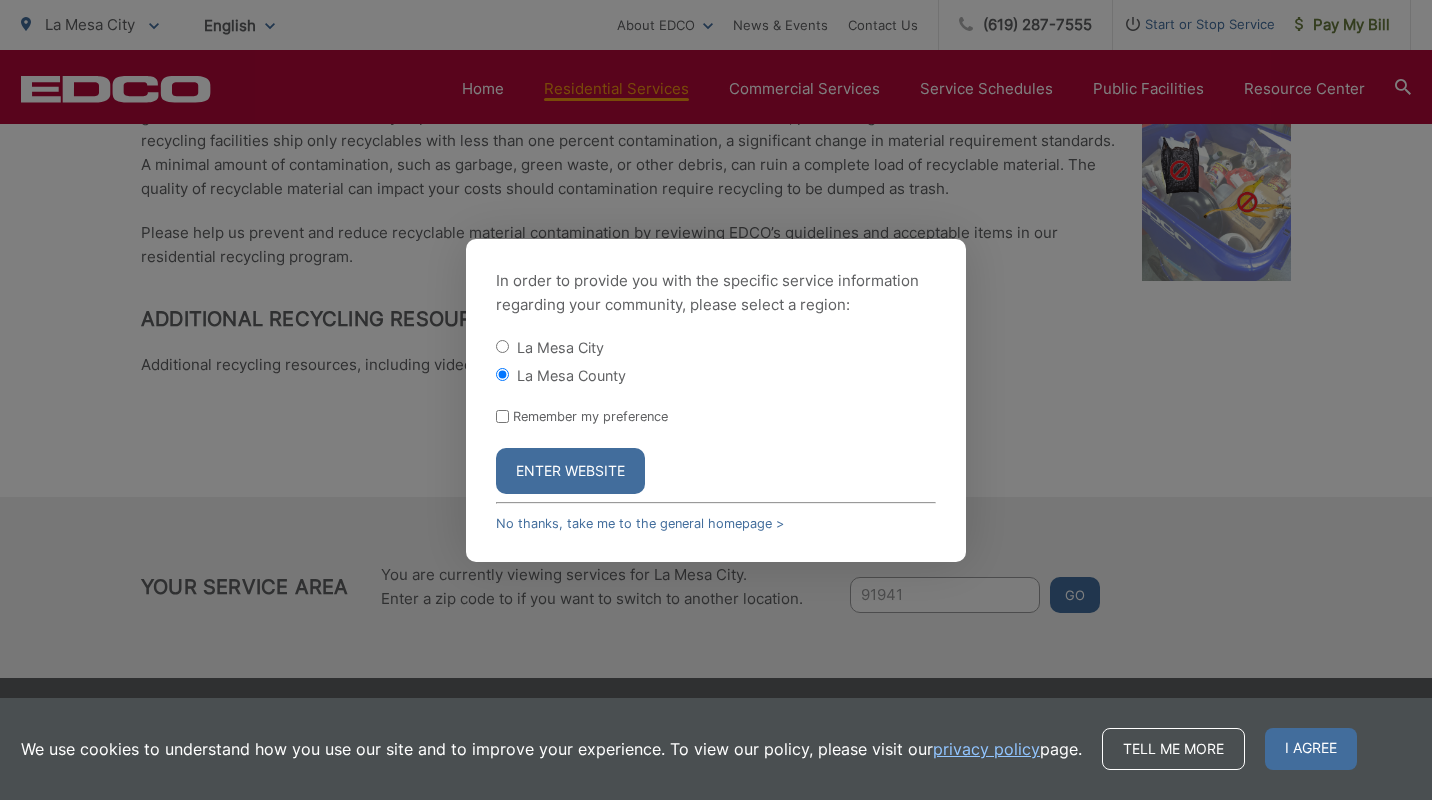click on "Enter Website" at bounding box center [570, 471] 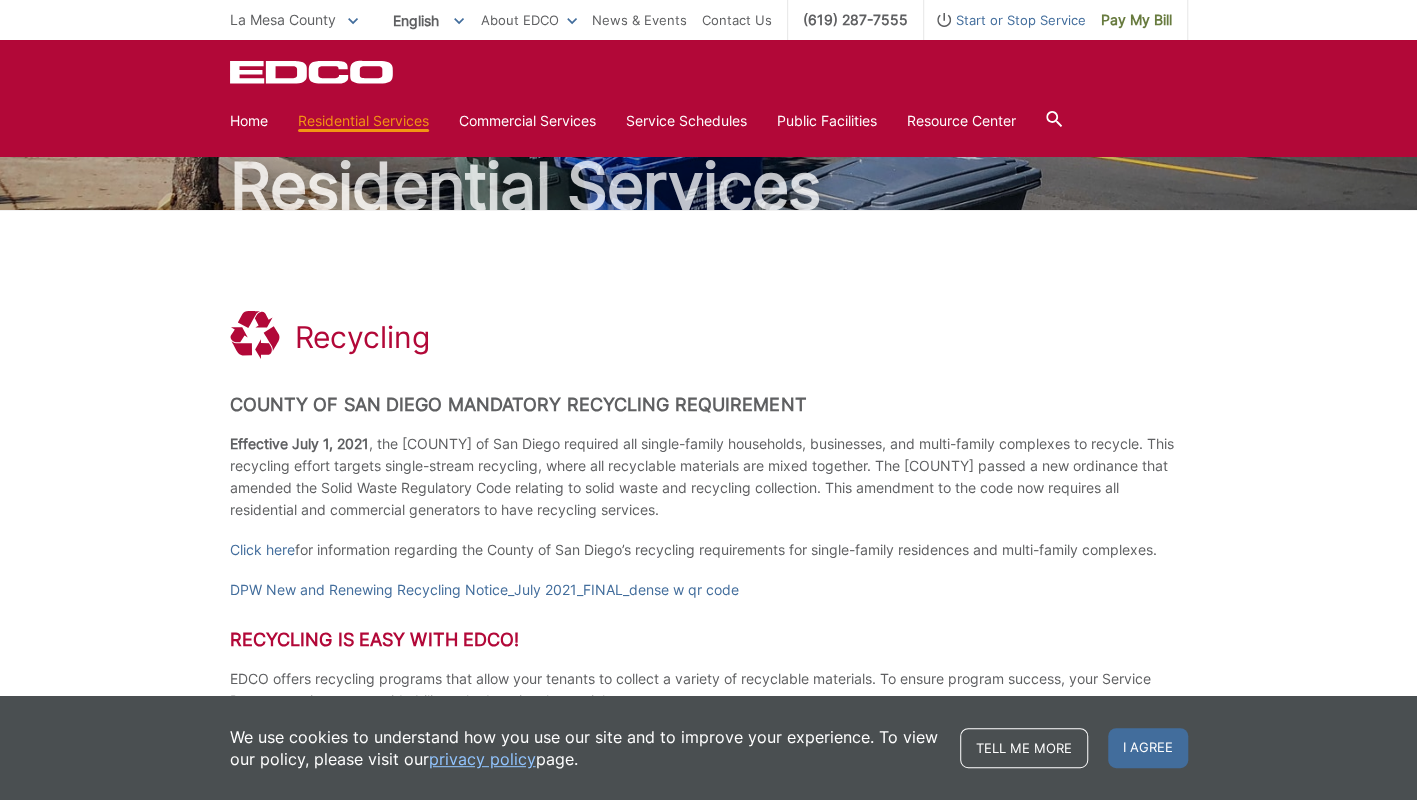 scroll, scrollTop: 0, scrollLeft: 0, axis: both 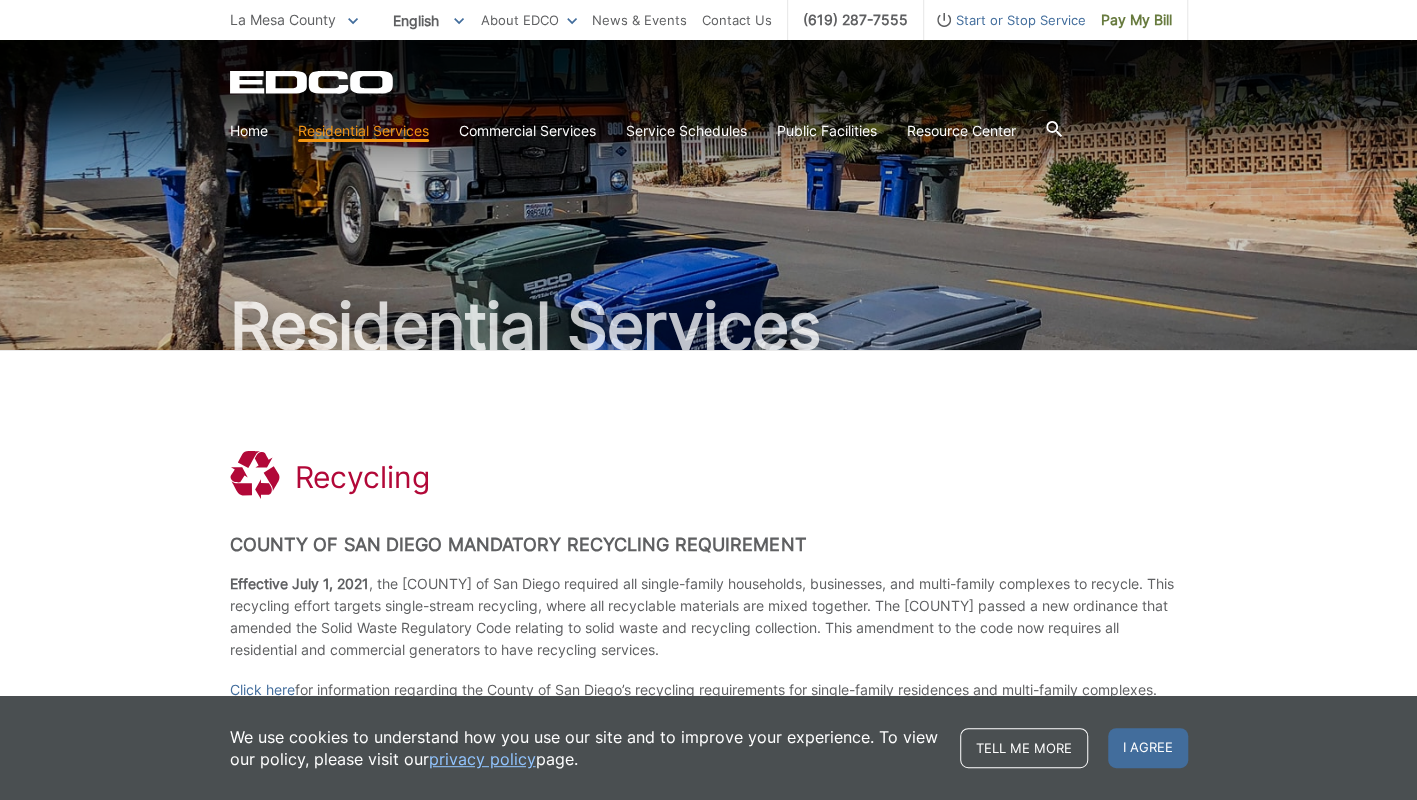 click on "Contact Us" at bounding box center (737, 20) 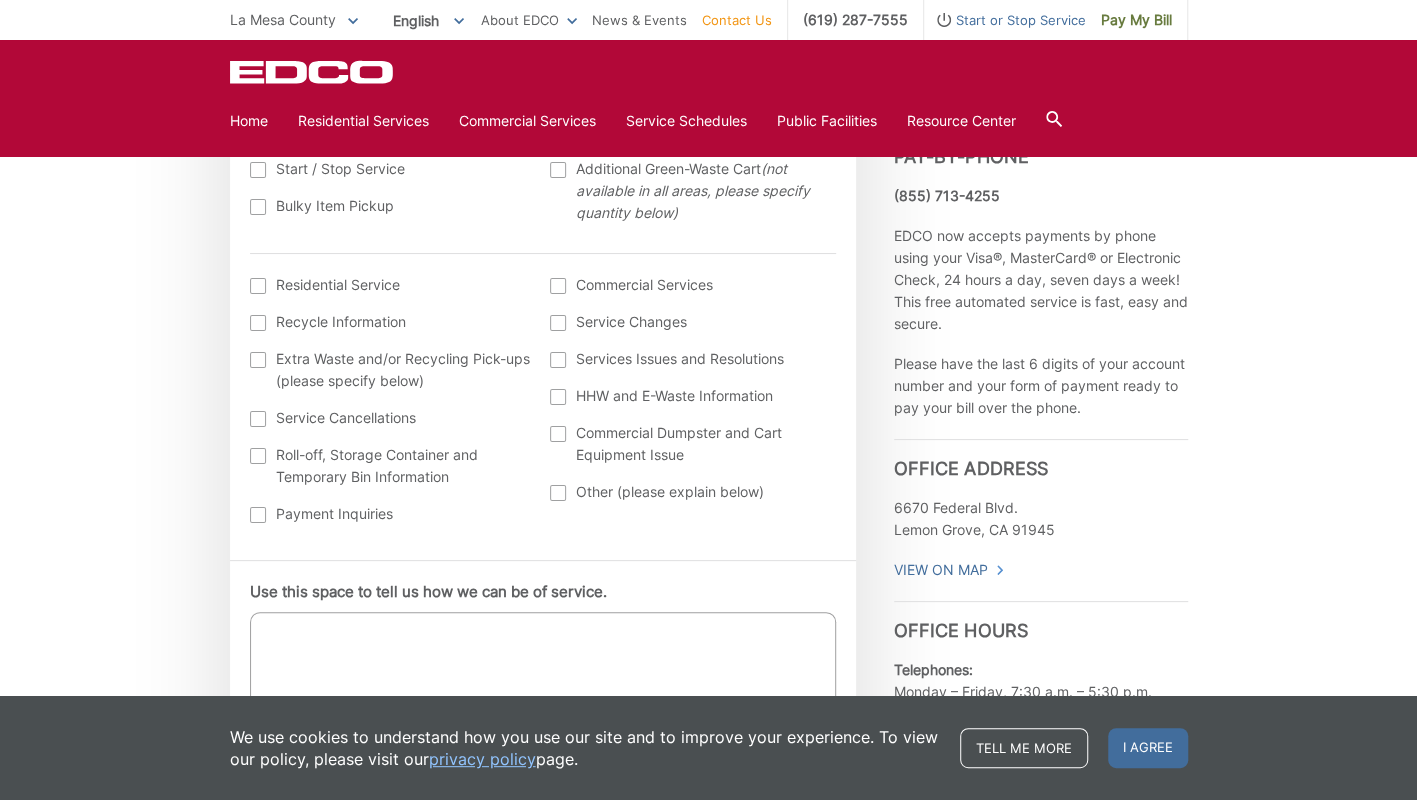 scroll, scrollTop: 743, scrollLeft: 0, axis: vertical 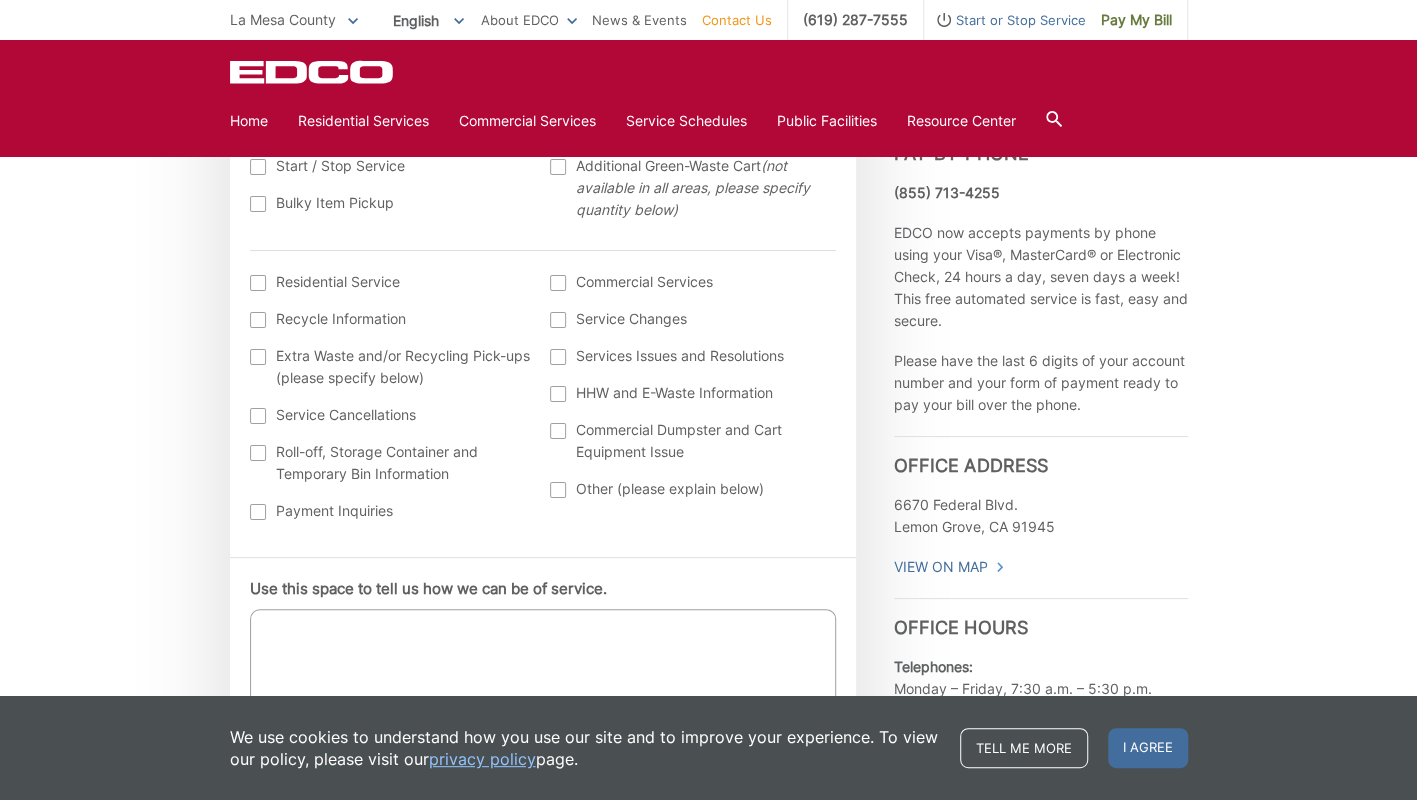 click at bounding box center (258, 108) 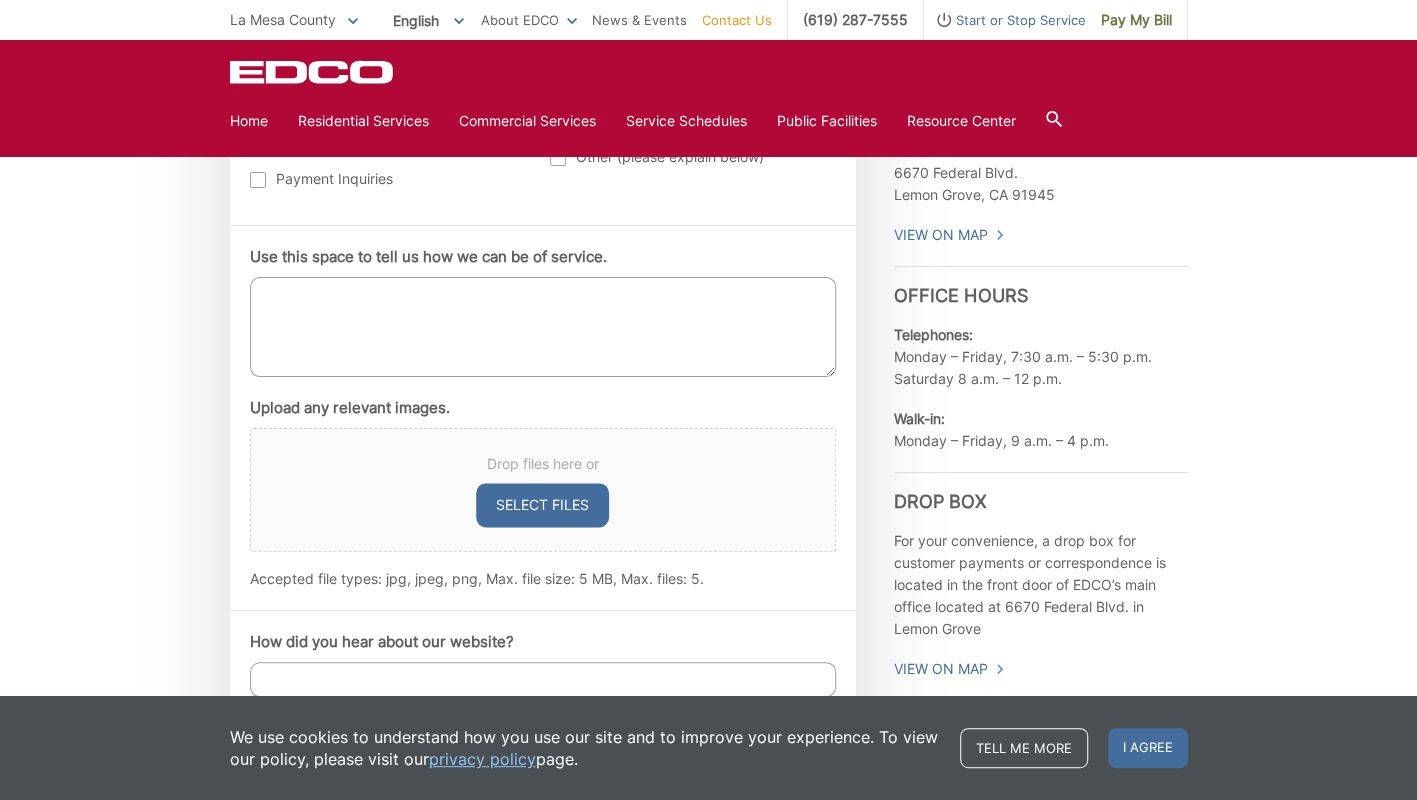 scroll, scrollTop: 1086, scrollLeft: 0, axis: vertical 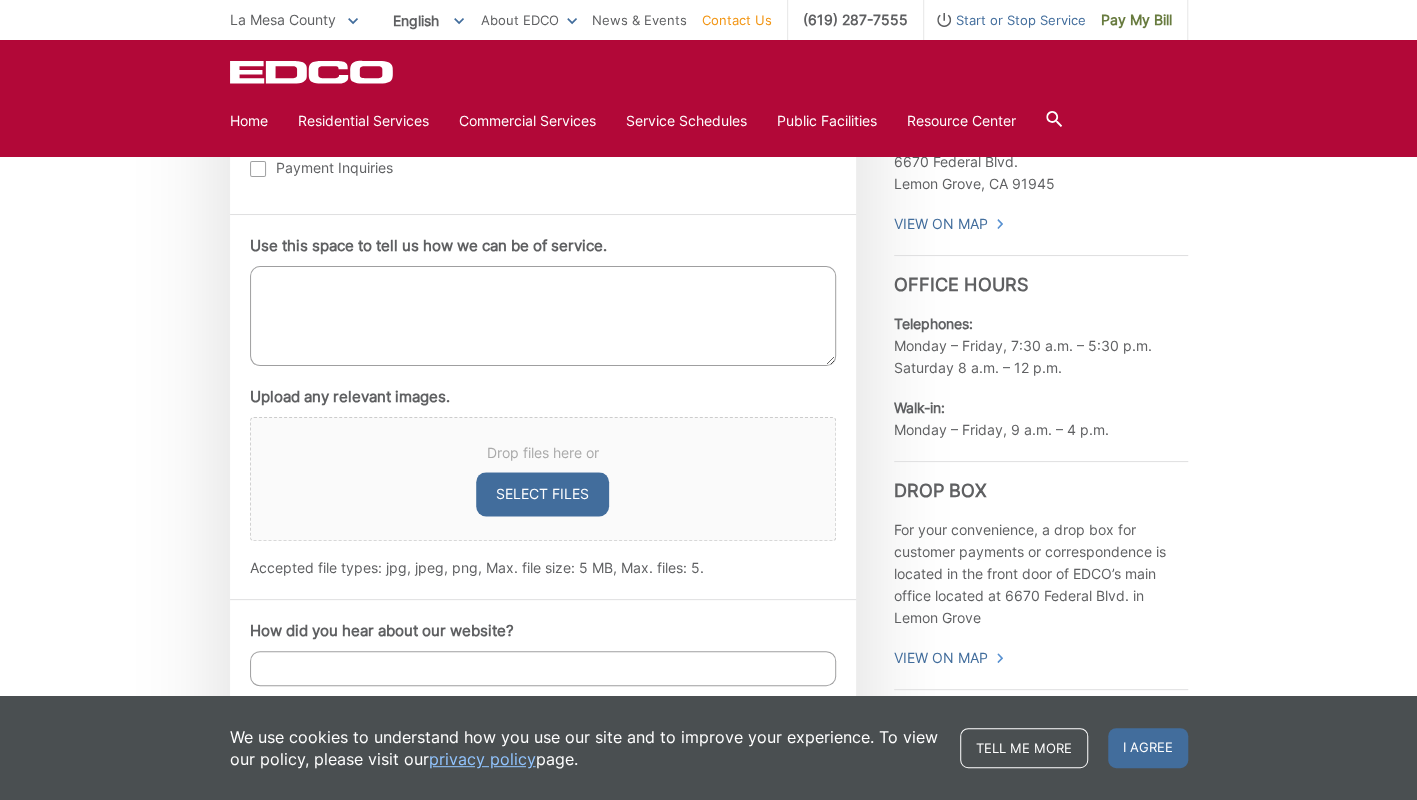 click on "Use this space to tell us how we can be of service." at bounding box center [543, 316] 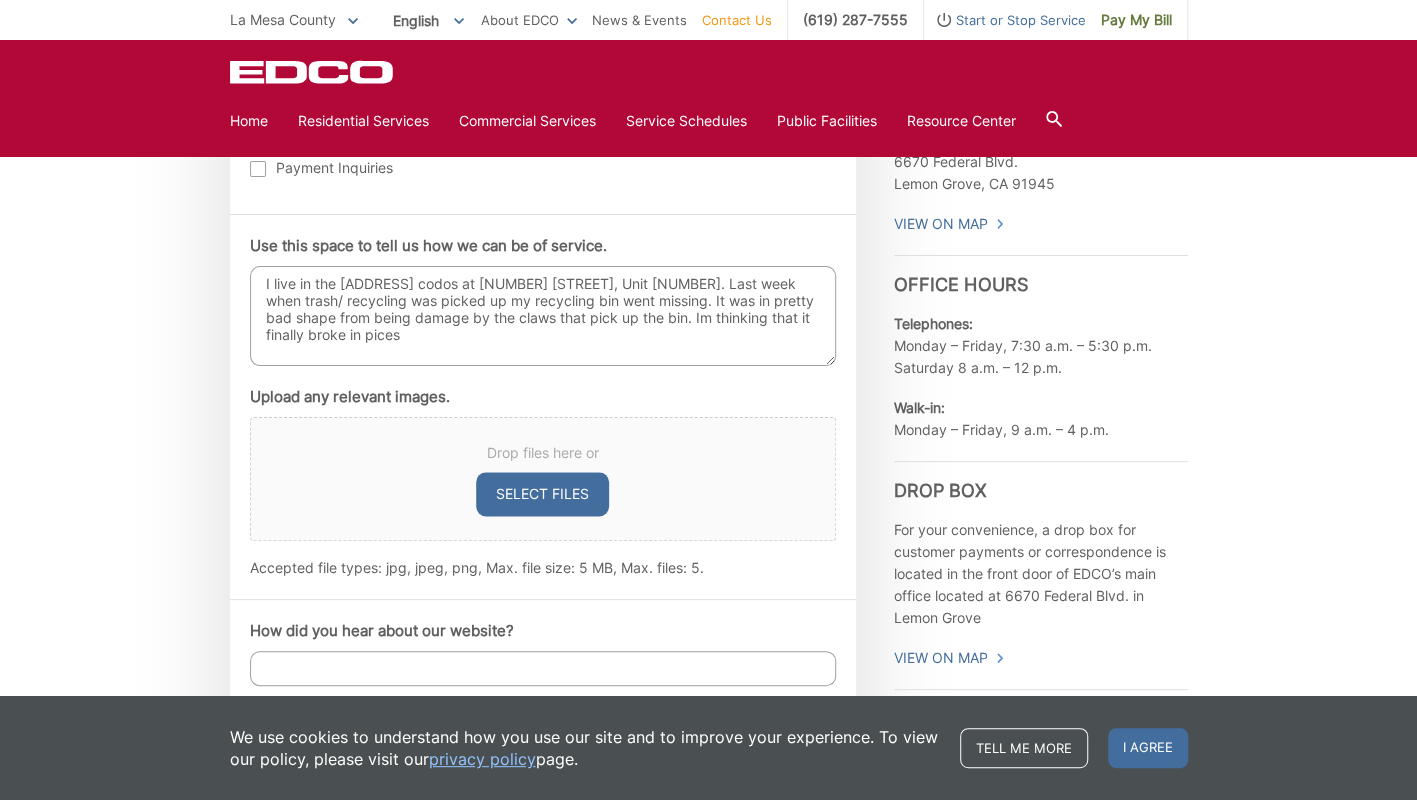 drag, startPoint x: 402, startPoint y: 455, endPoint x: 394, endPoint y: 448, distance: 10.630146 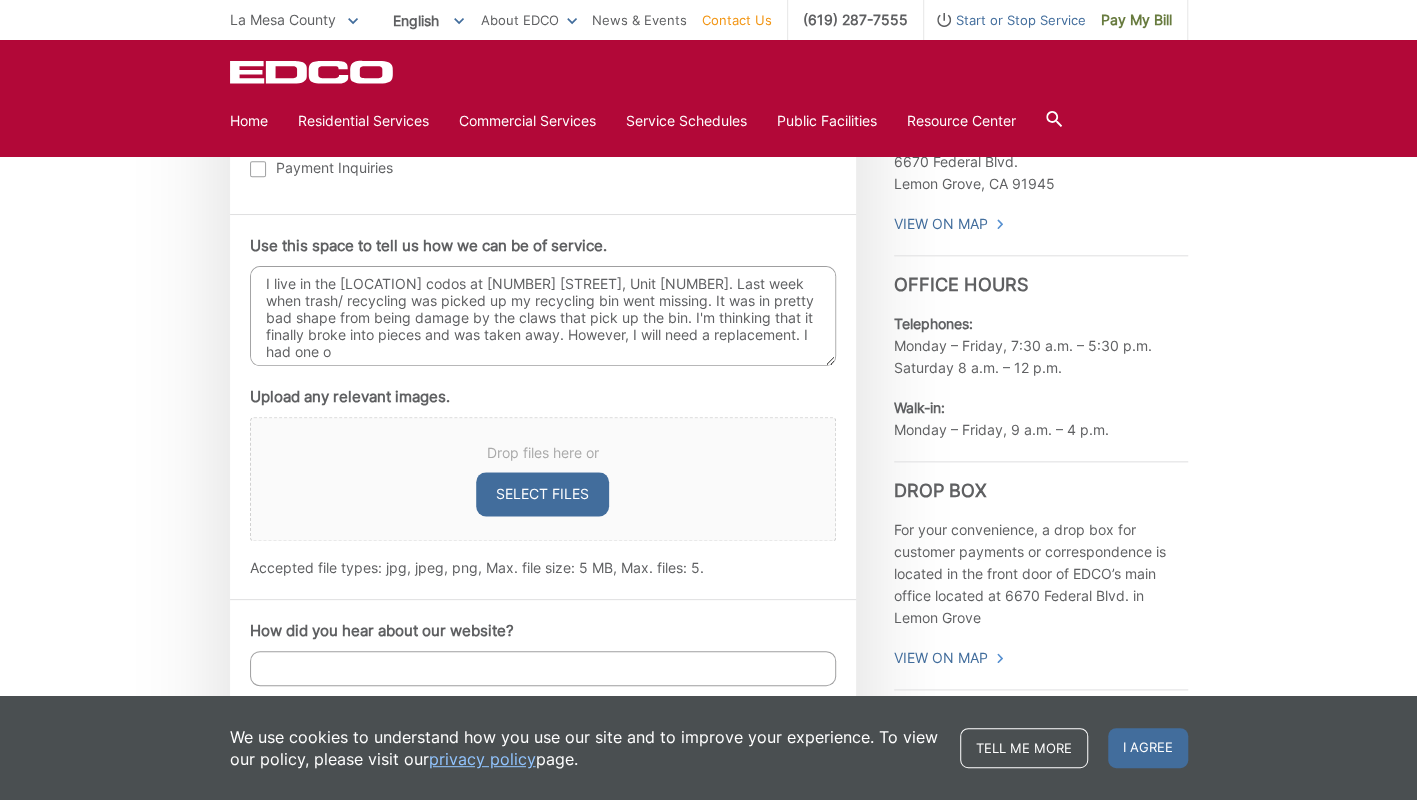 click on "I live in the [LOCATION] codos at [NUMBER] [STREET], Unit [NUMBER]. Last week when trash/ recycling was picked up my recycling bin went missing. It was in pretty bad shape from being damage by the claws that pick up the bin. I'm thinking that it finally broke into pieces and was taken away. However, I will need a replacement. I had one o" at bounding box center (543, 316) 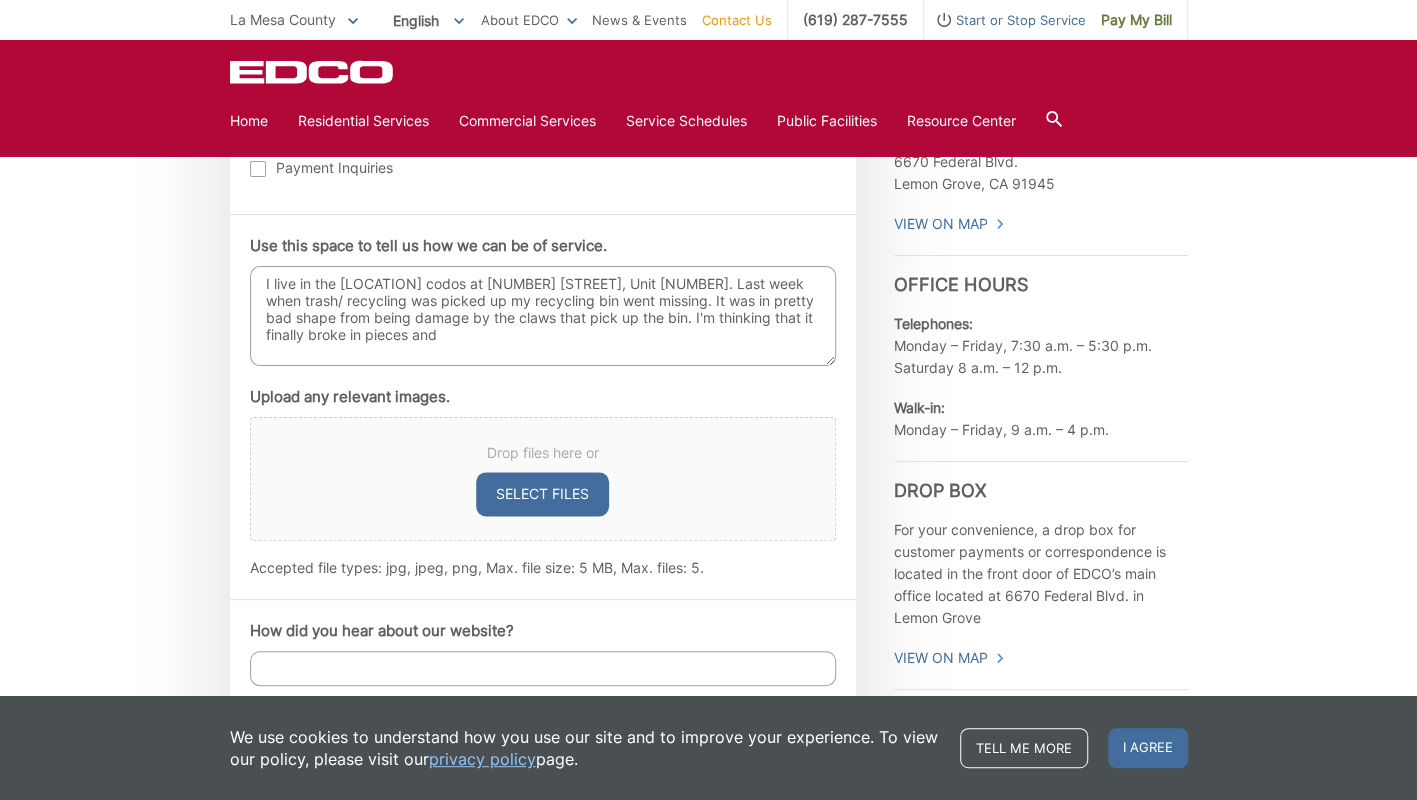 click on "I live in the [LOCATION] codos at [NUMBER] [STREET], Unit [NUMBER]. Last week when trash/ recycling was picked up my recycling bin went missing. It was in pretty bad shape from being damage by the claws that pick up the bin. I'm thinking that it finally broke in pieces and" at bounding box center (543, 316) 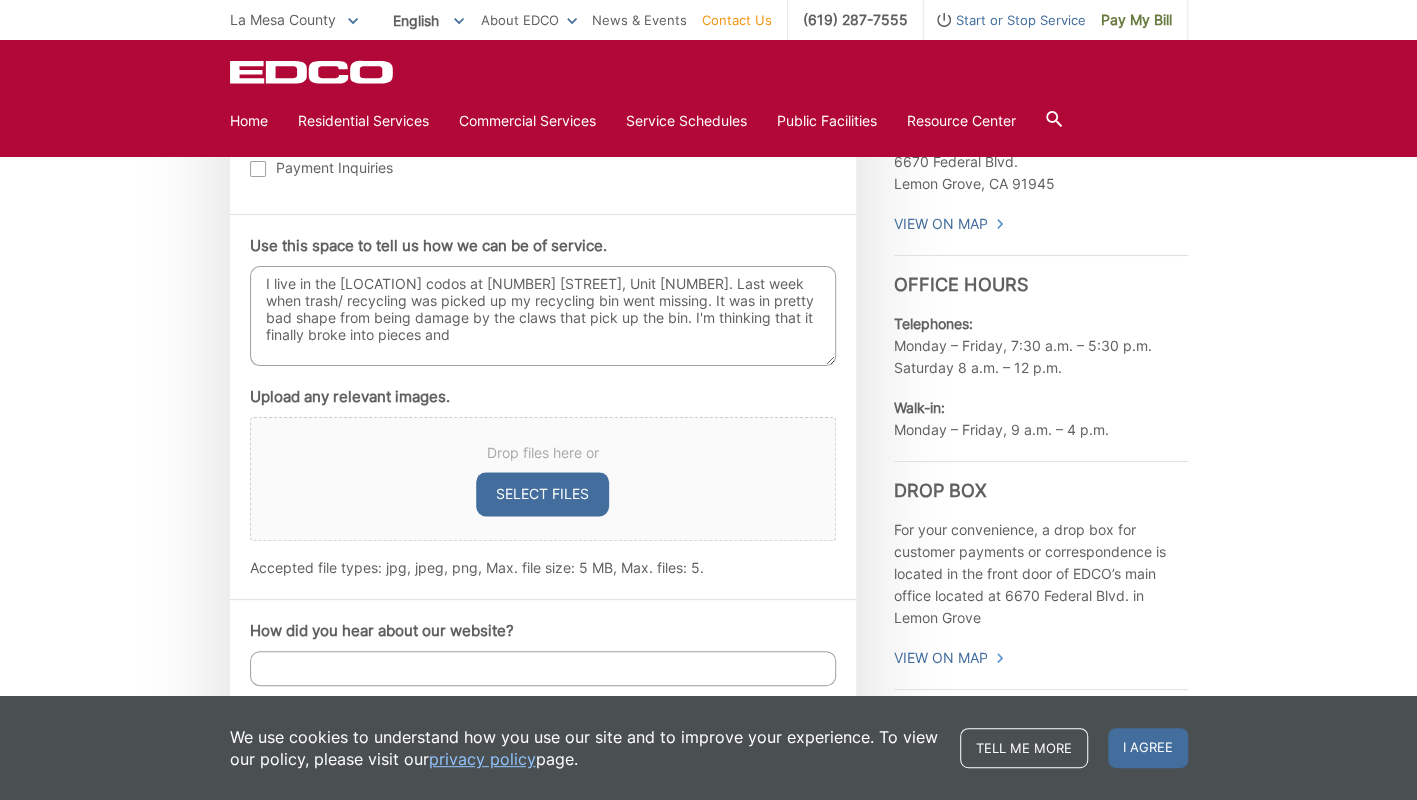 click on "I live in the [LOCATION] codos at [NUMBER] [STREET], Unit [NUMBER]. Last week when trash/ recycling was picked up my recycling bin went missing. It was in pretty bad shape from being damage by the claws that pick up the bin. I'm thinking that it finally broke into pieces and" at bounding box center (543, 316) 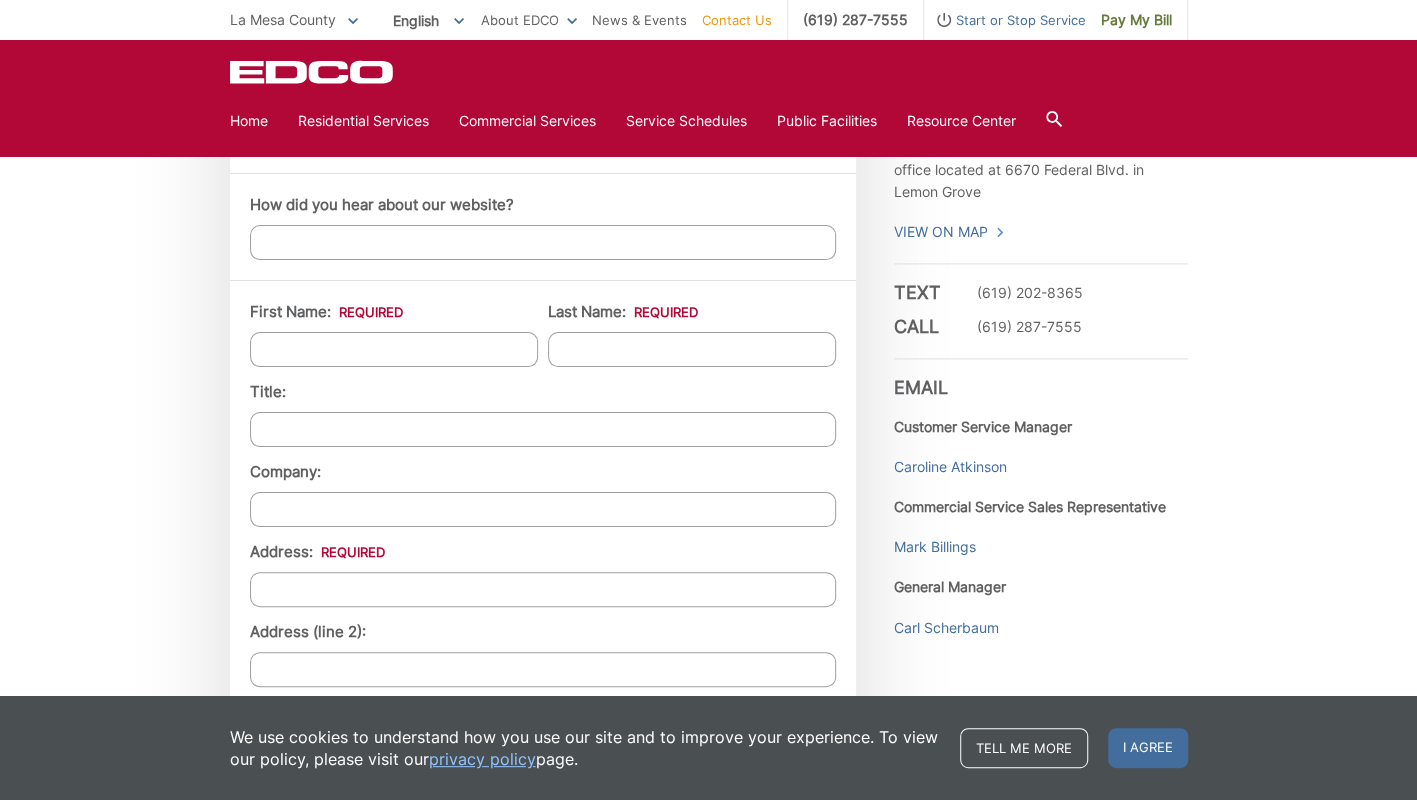 scroll, scrollTop: 1516, scrollLeft: 0, axis: vertical 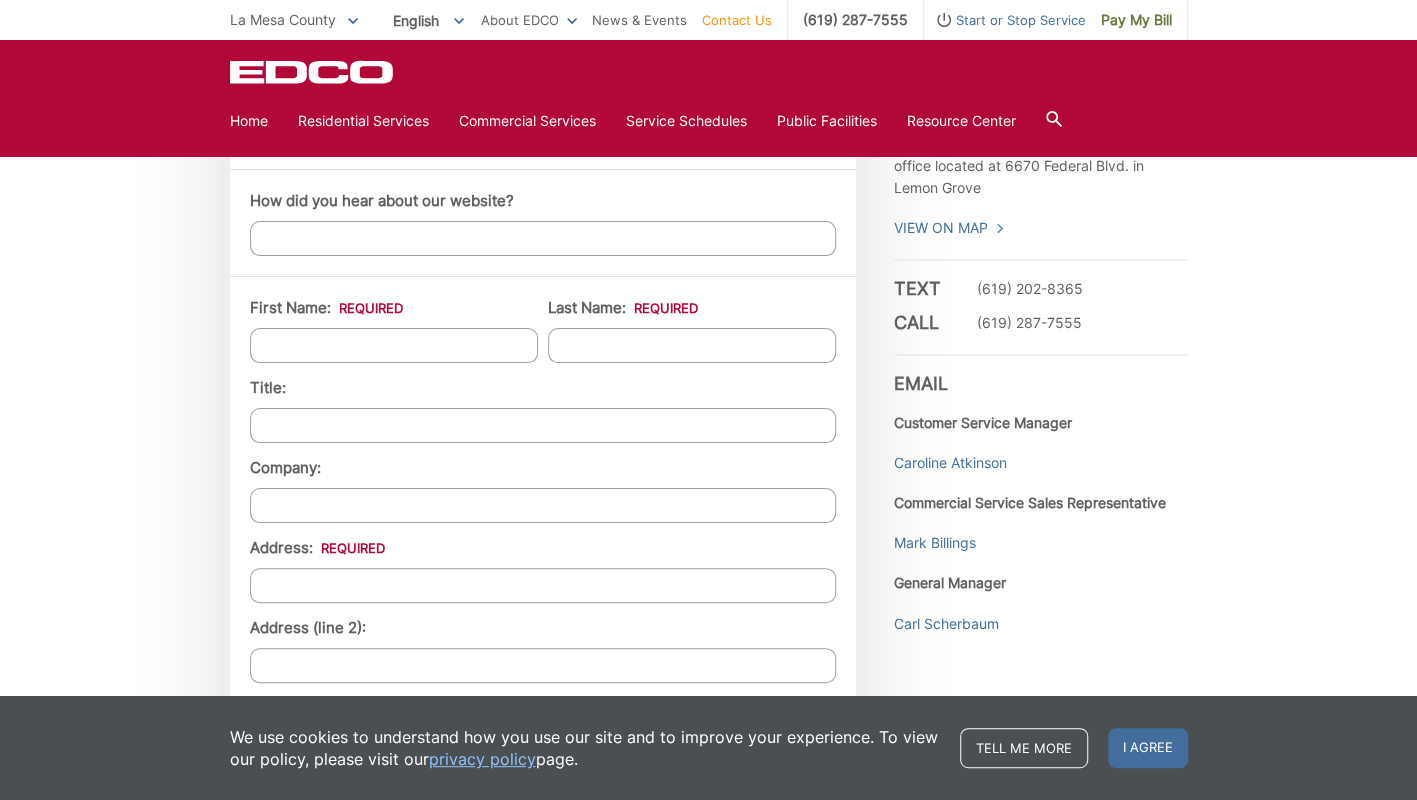 type on "I live in the Avocado Village codos at [NUMBER] [STREET], Unit [NUMBER]. Last week when trash/ recycling was picked up my recycling bin went missing. It was in pretty bad shape from being damage by the claws that pick up the bin. I'm thinking that it finally broke into pieces and was taken away. However, I will need a replacement. I had one of the large recycling bins. Thank you." 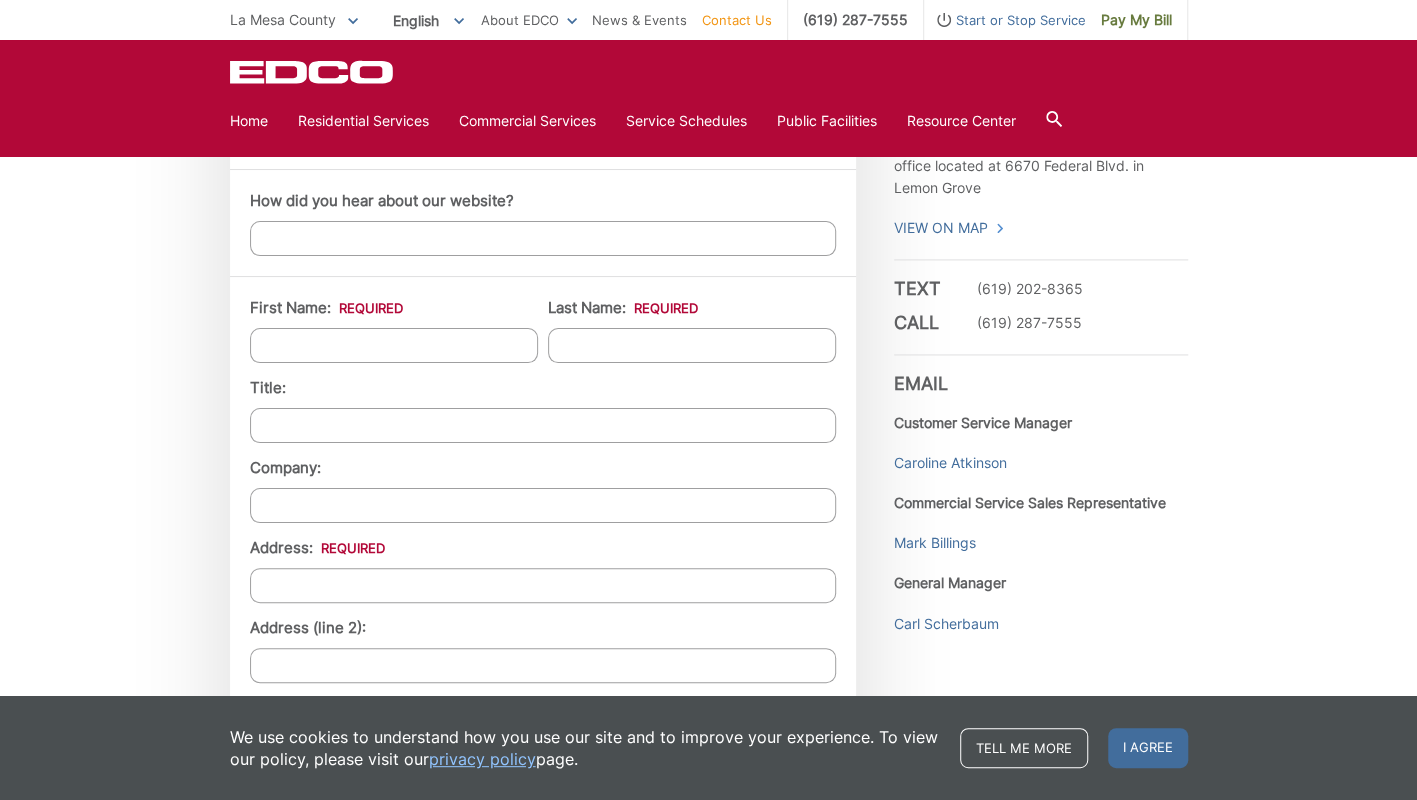 type on "[FIRST]" 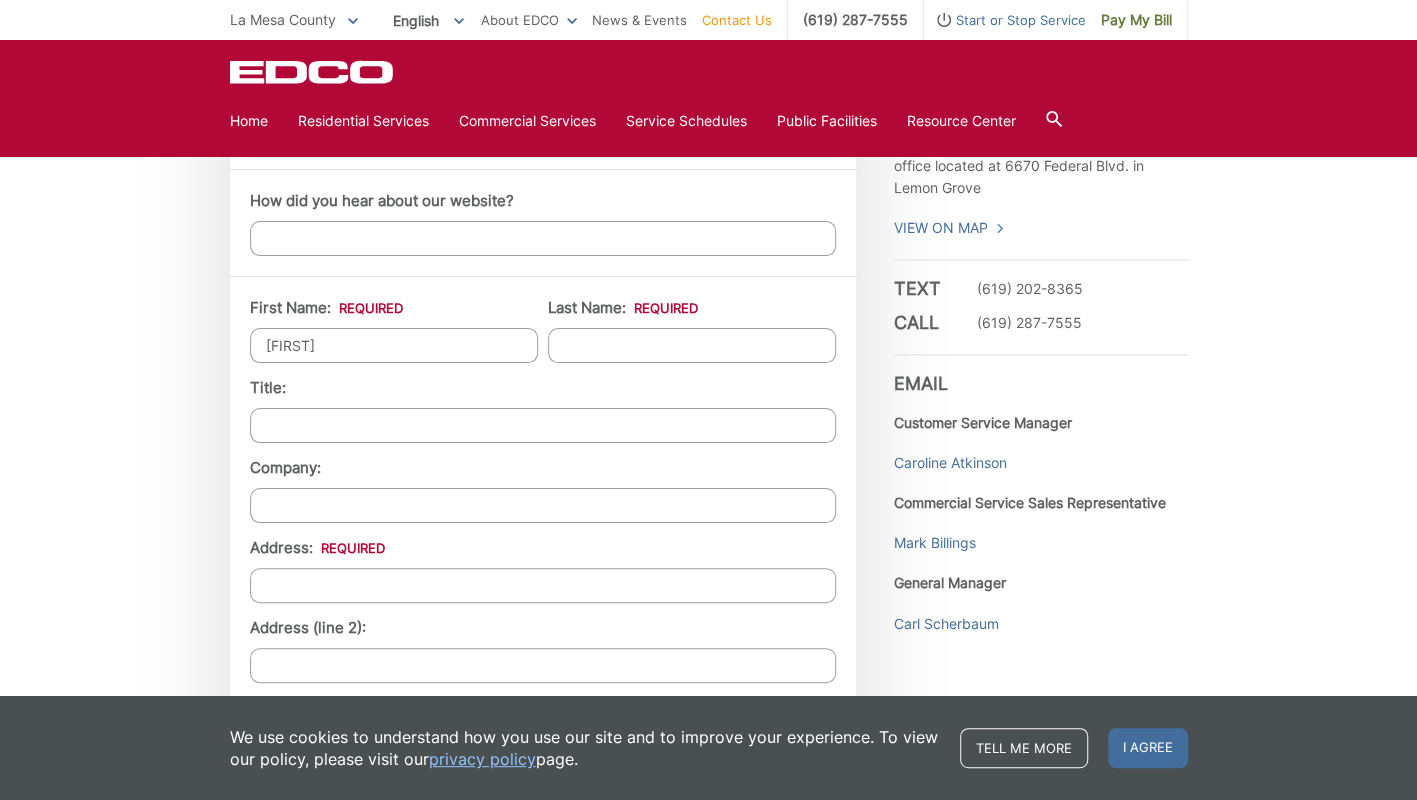 type on "I live in the [LOCATION] codos at [NUMBER] [STREET], Unit [NUMBER]. Last week when trash/ recycling was picked up m" 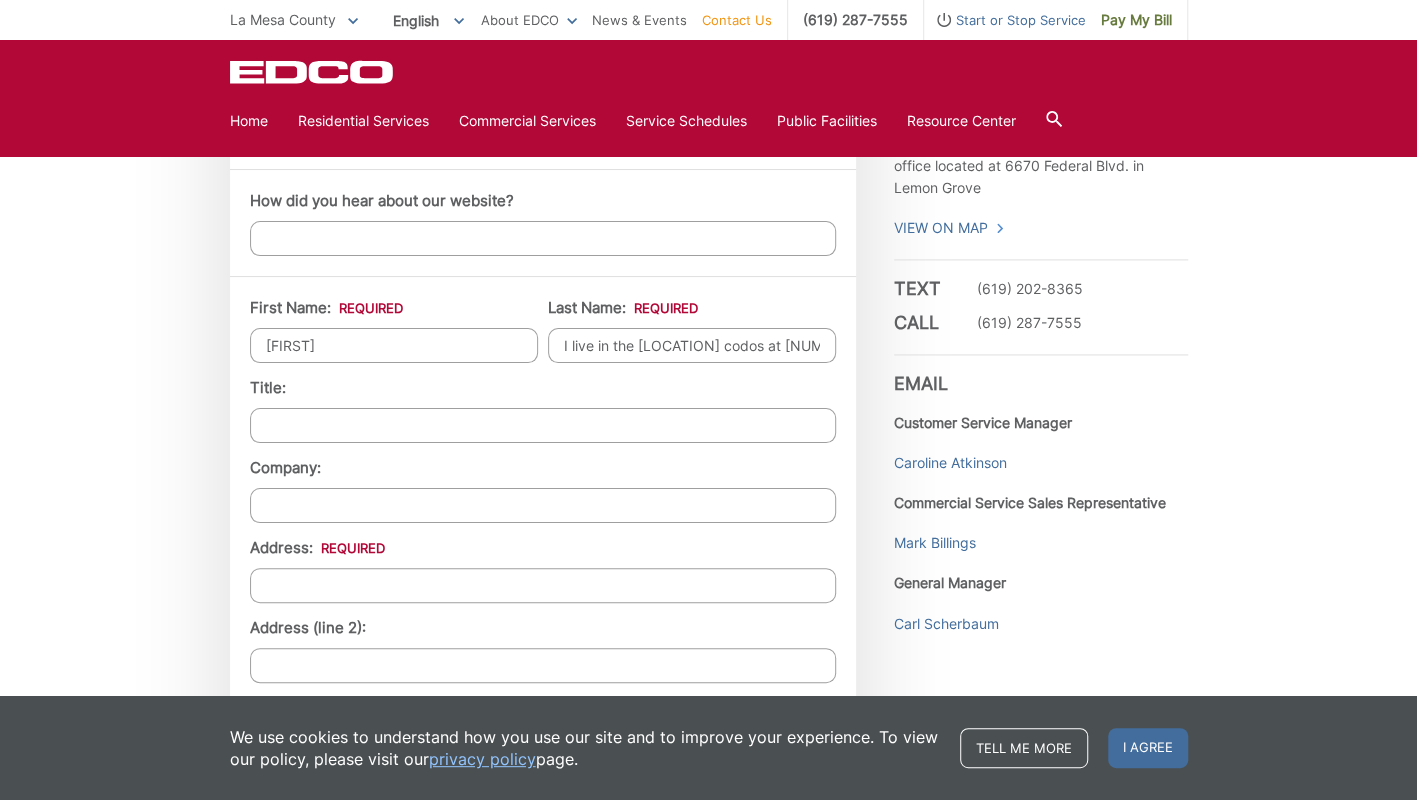 type on "[NUMBER] [STREET]" 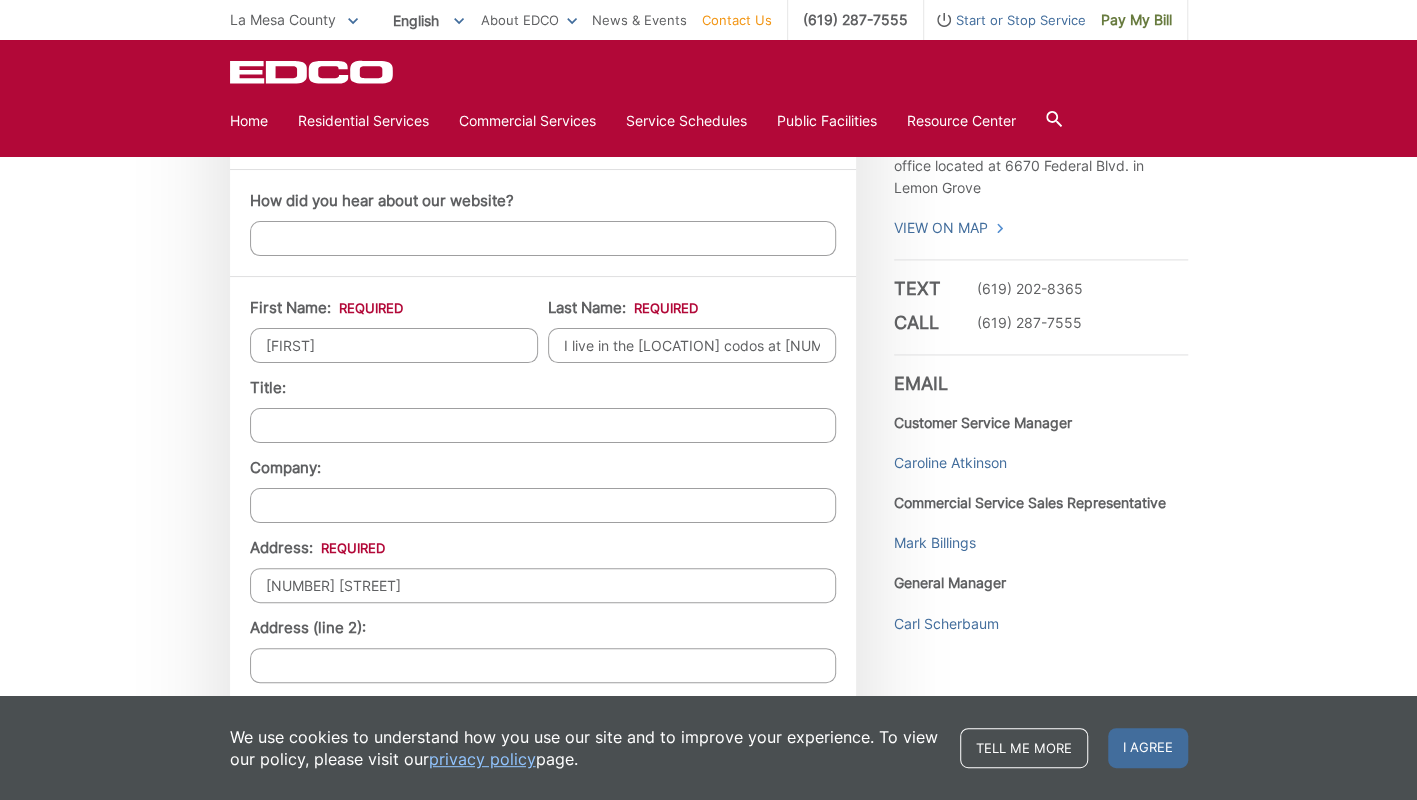 type on "Unit [NUMBER]" 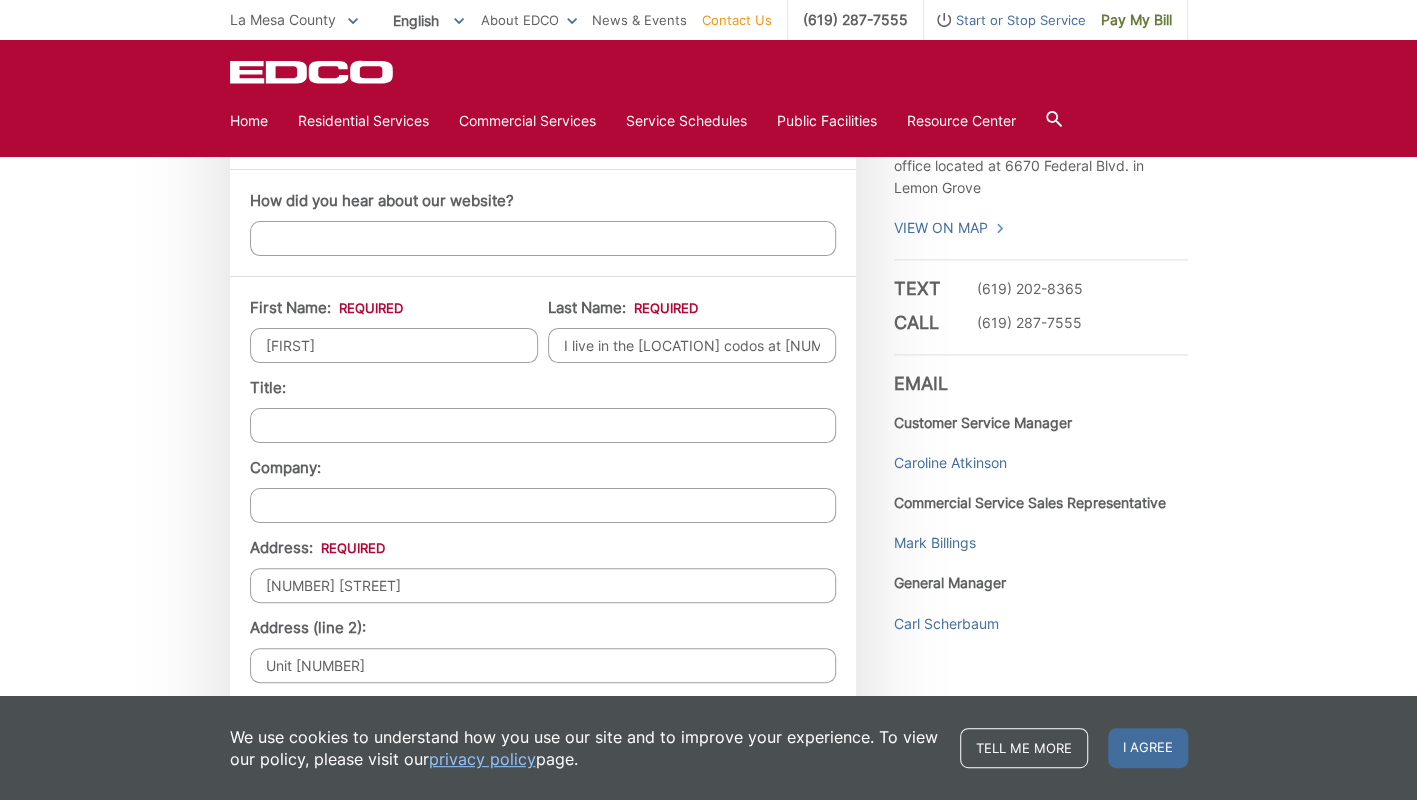 type on "91941" 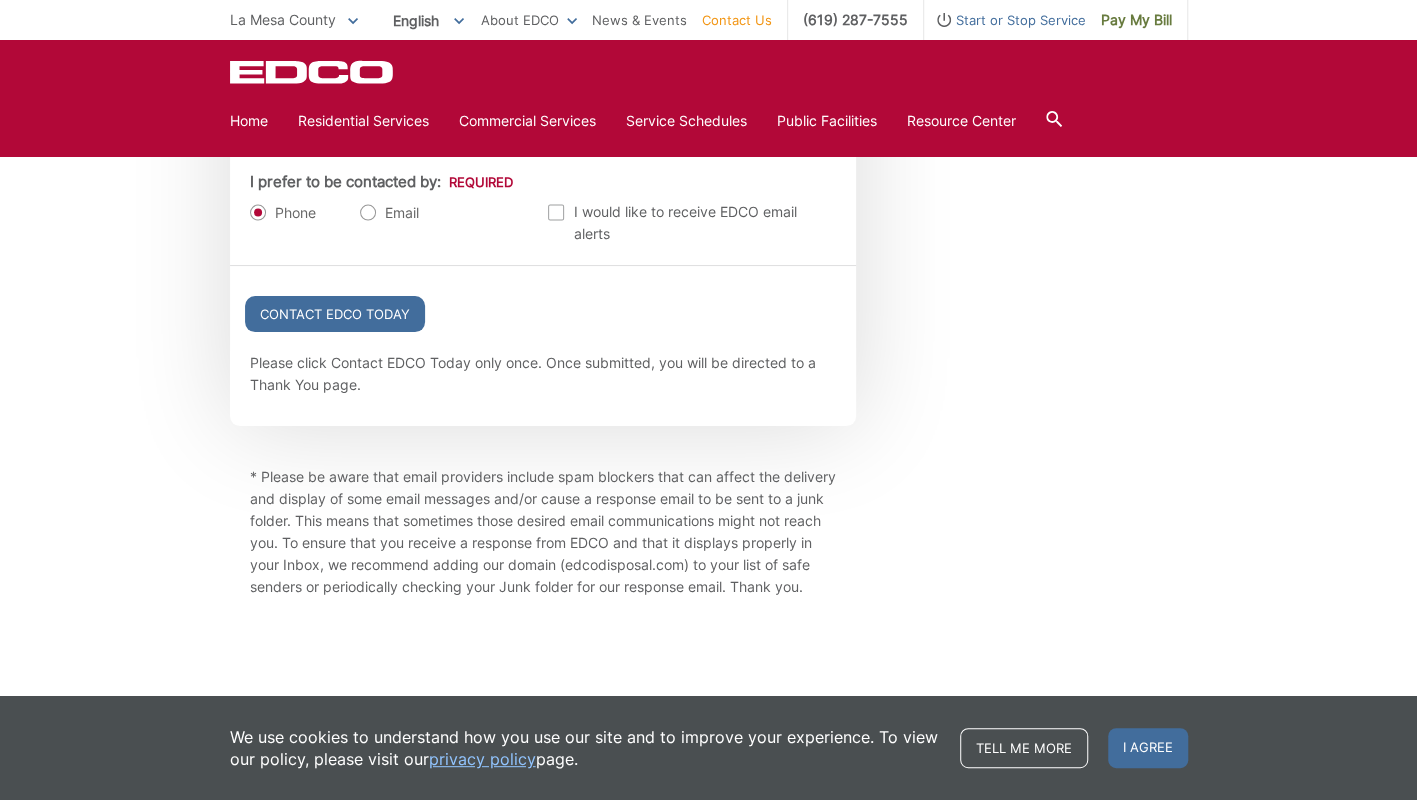 scroll, scrollTop: 2417, scrollLeft: 0, axis: vertical 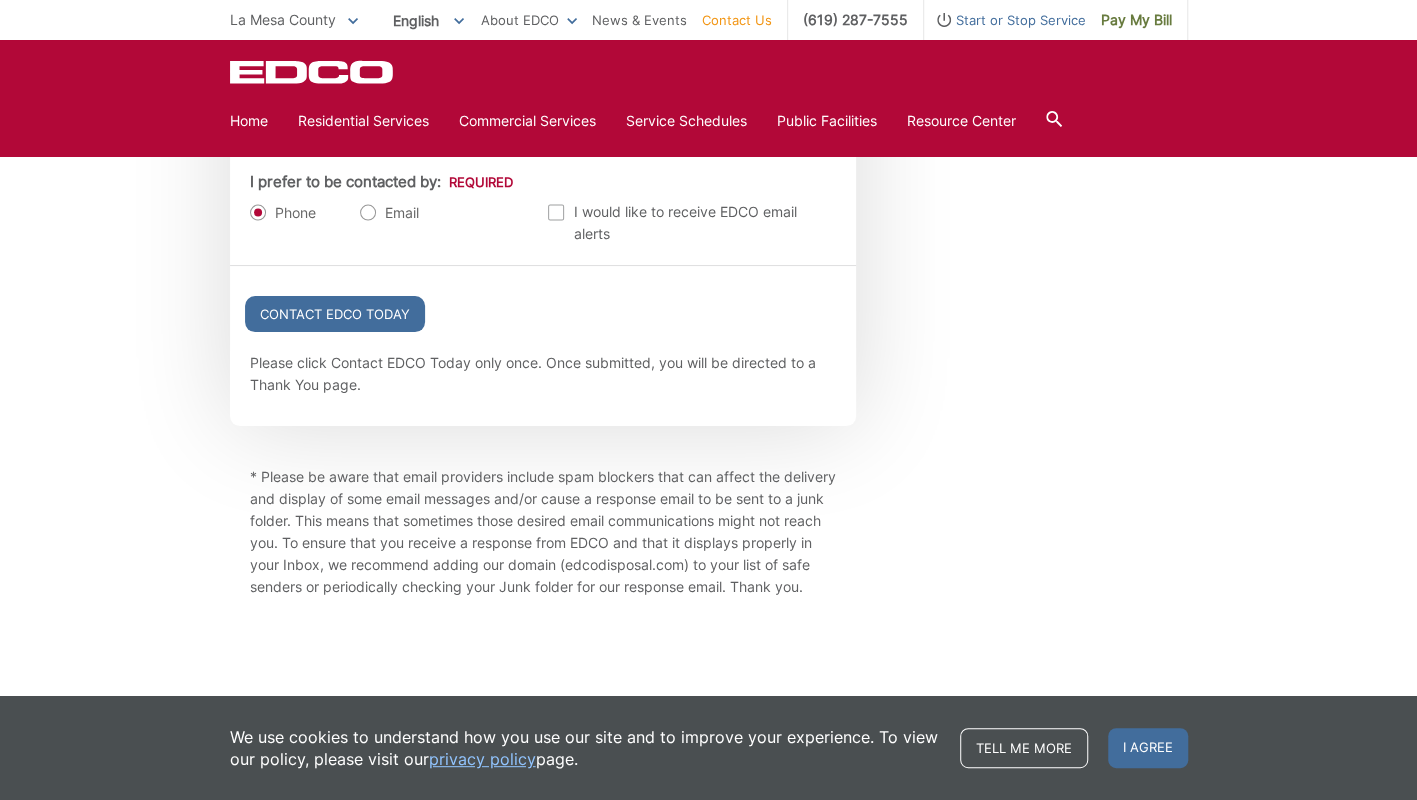 click on "Email" at bounding box center (389, 213) 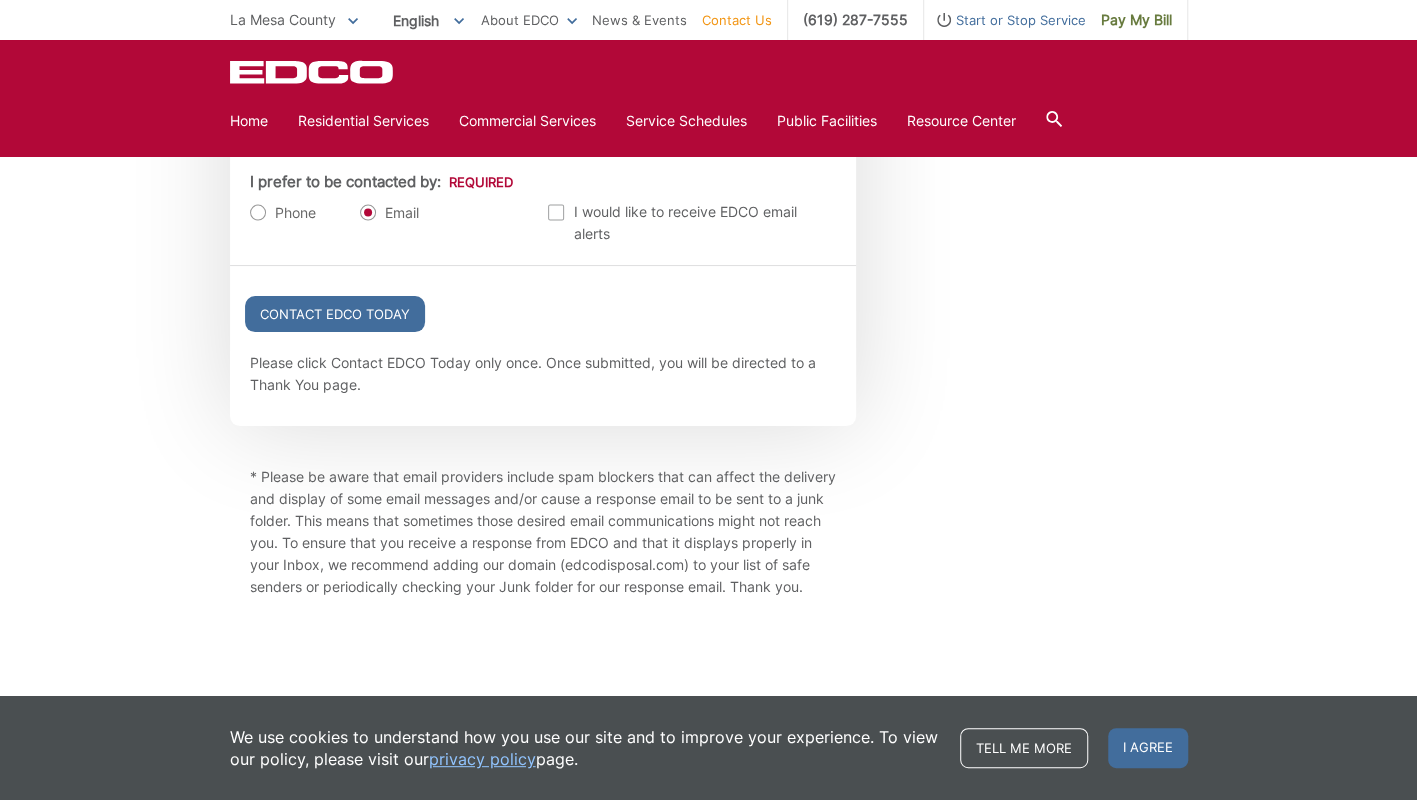 scroll, scrollTop: 2502, scrollLeft: 0, axis: vertical 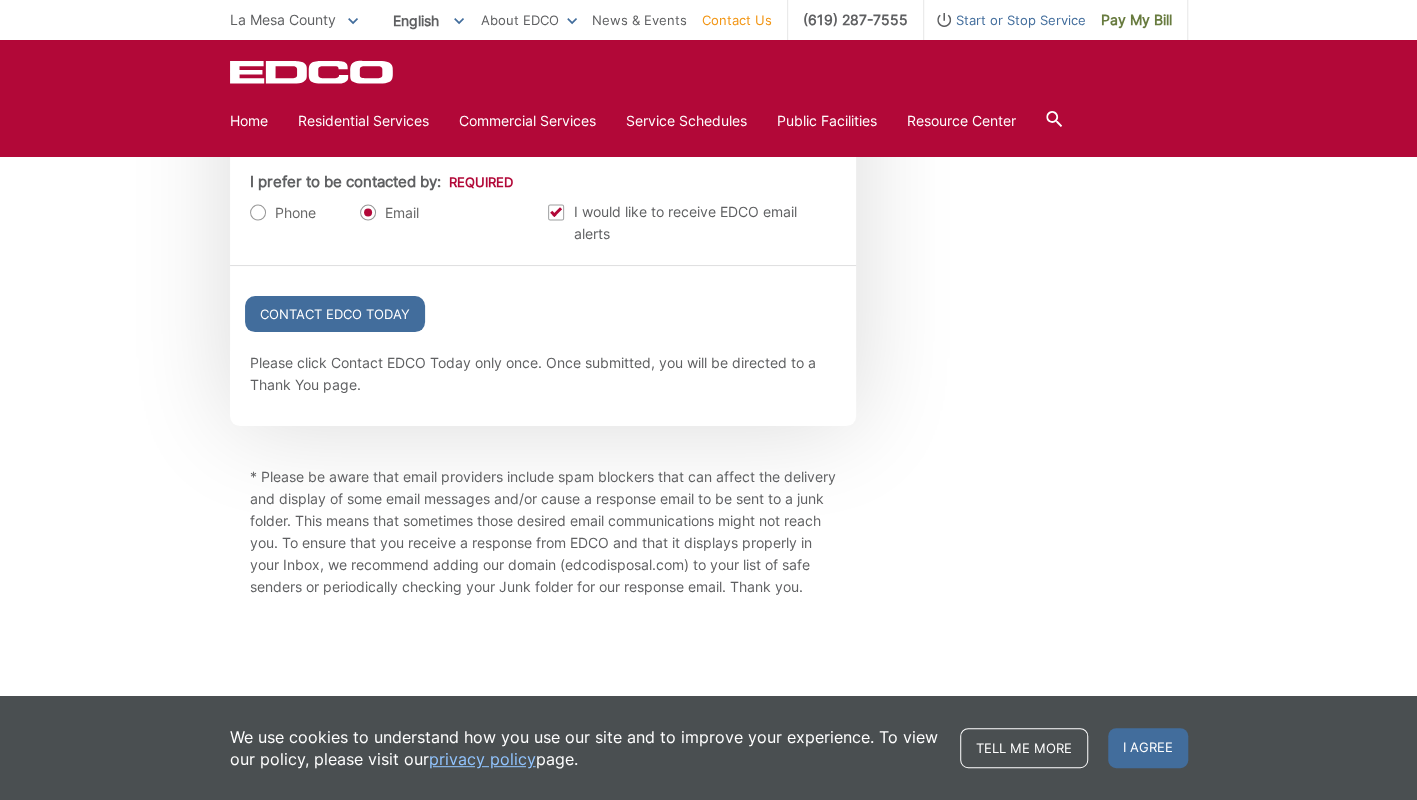 click on "Contact EDCO Today" at bounding box center (335, 314) 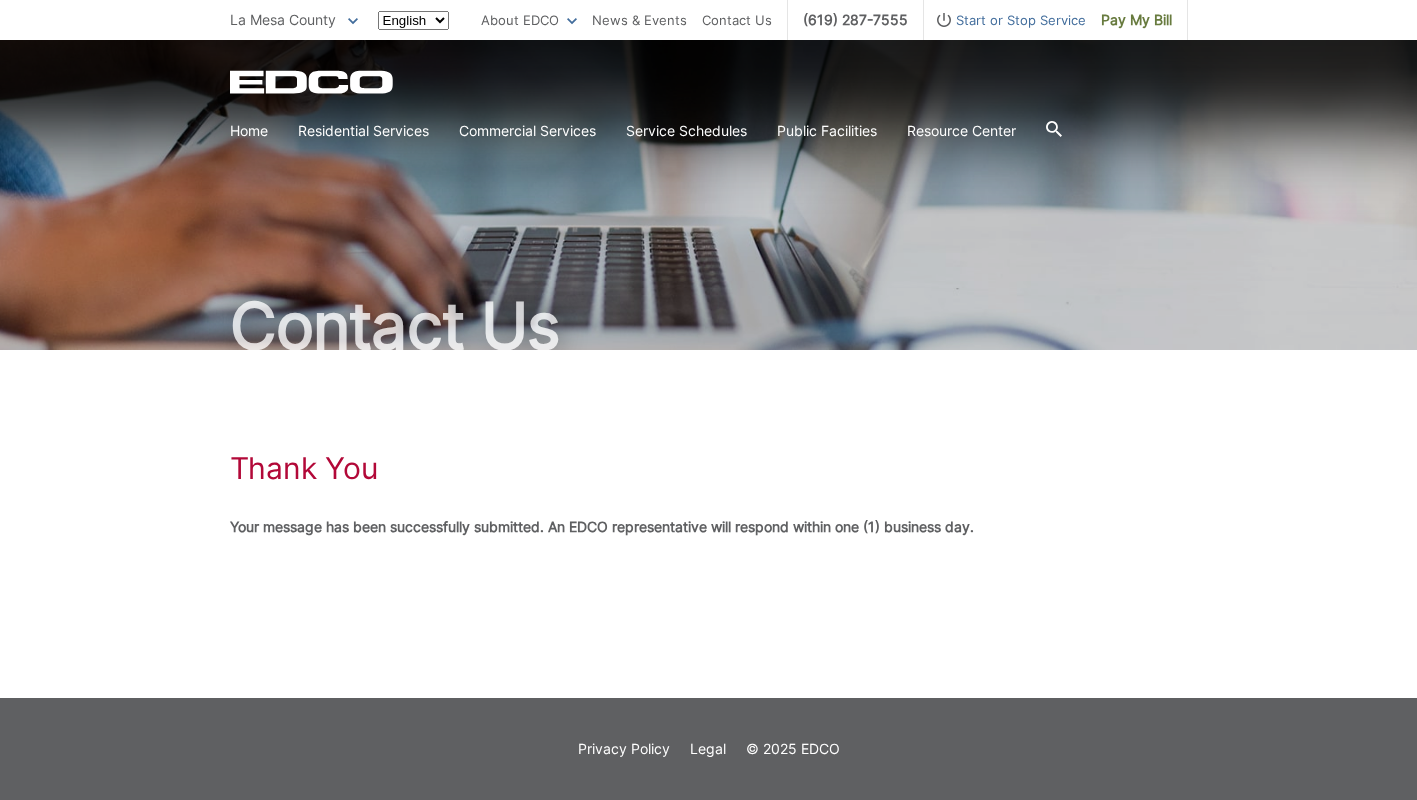 scroll, scrollTop: 0, scrollLeft: 0, axis: both 